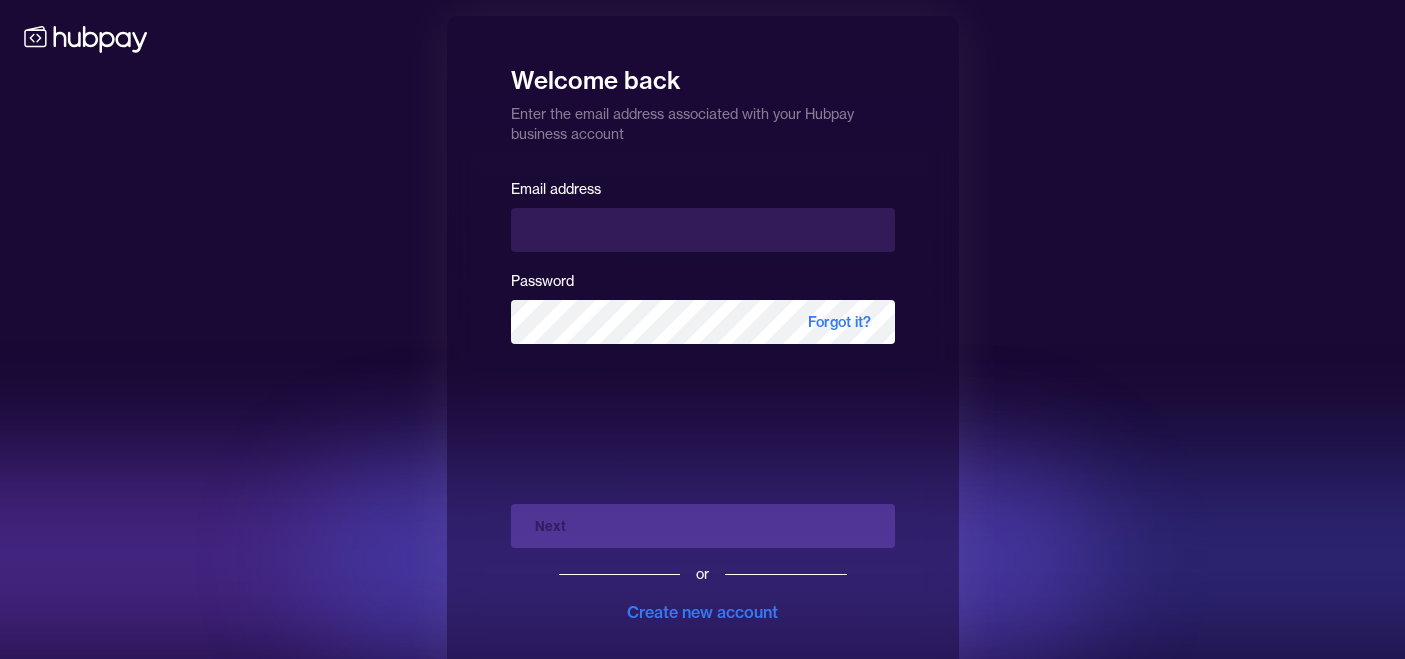 scroll, scrollTop: 0, scrollLeft: 0, axis: both 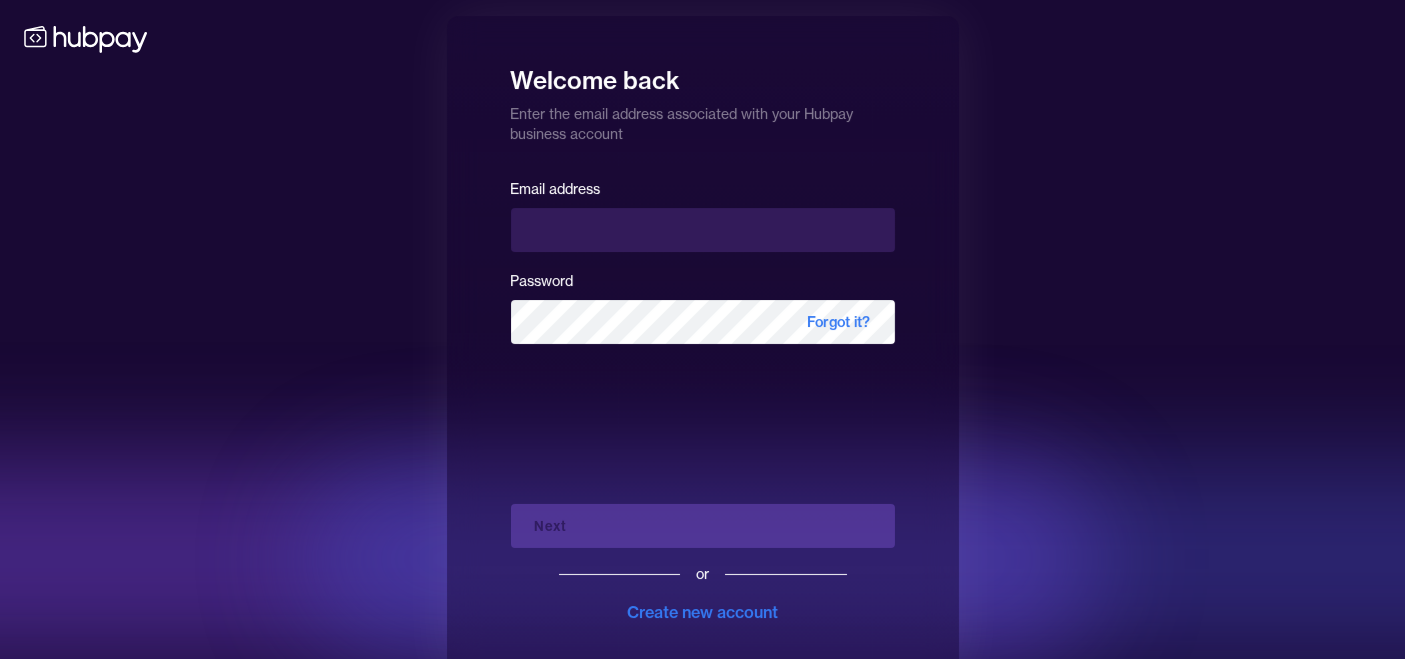 click on "Welcome back Enter the email address associated with your Hubpay business account Email address Password Forgot it? Next or Create new account" at bounding box center (702, 346) 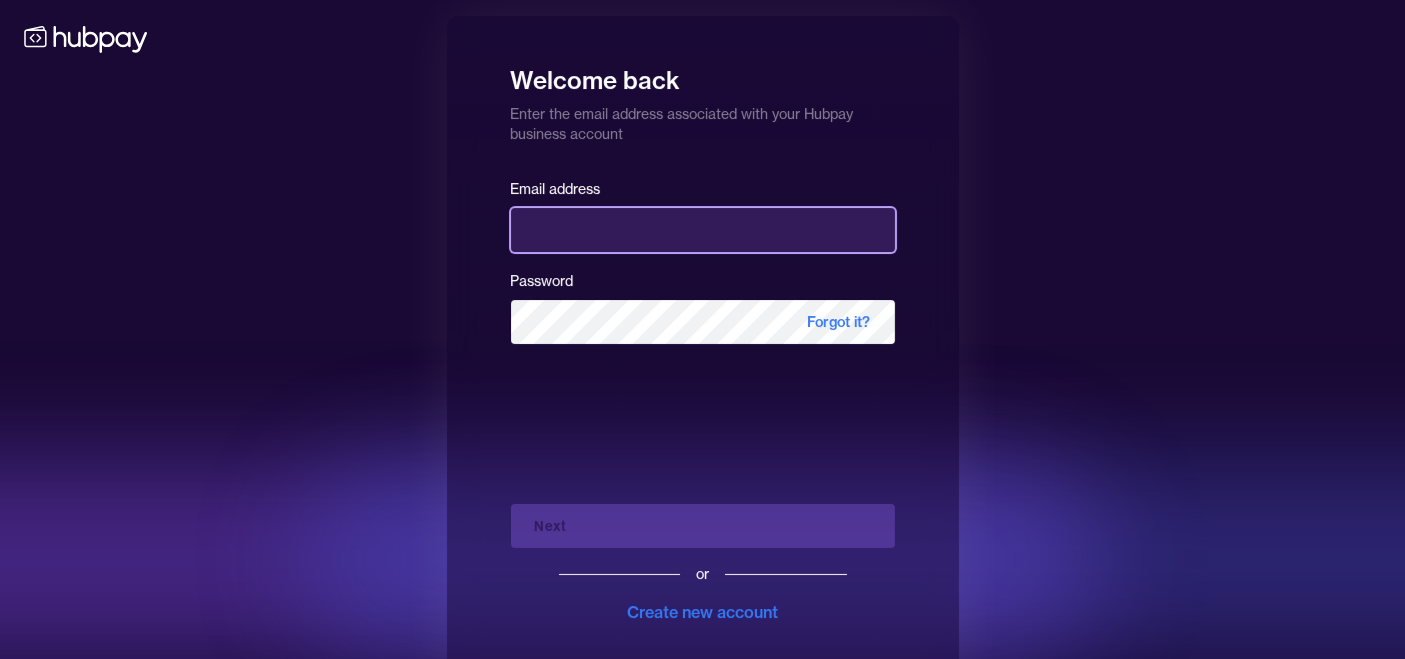 click at bounding box center [703, 230] 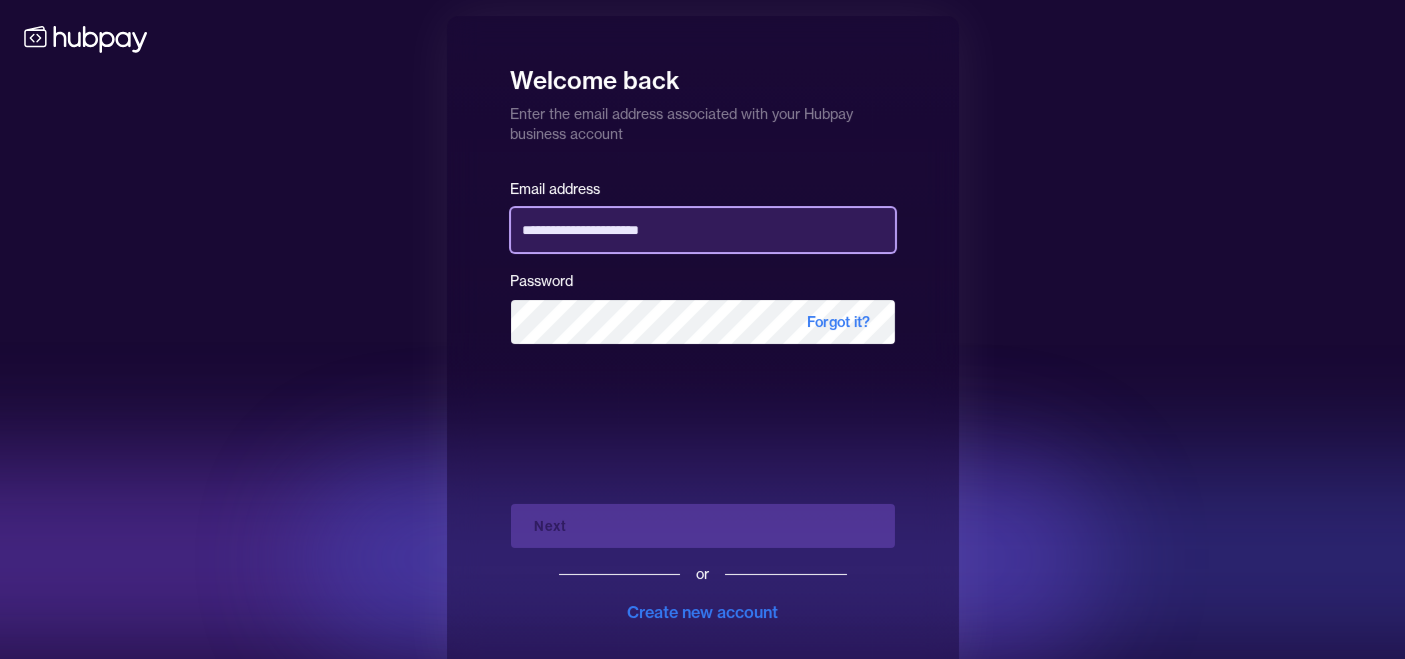 type on "**********" 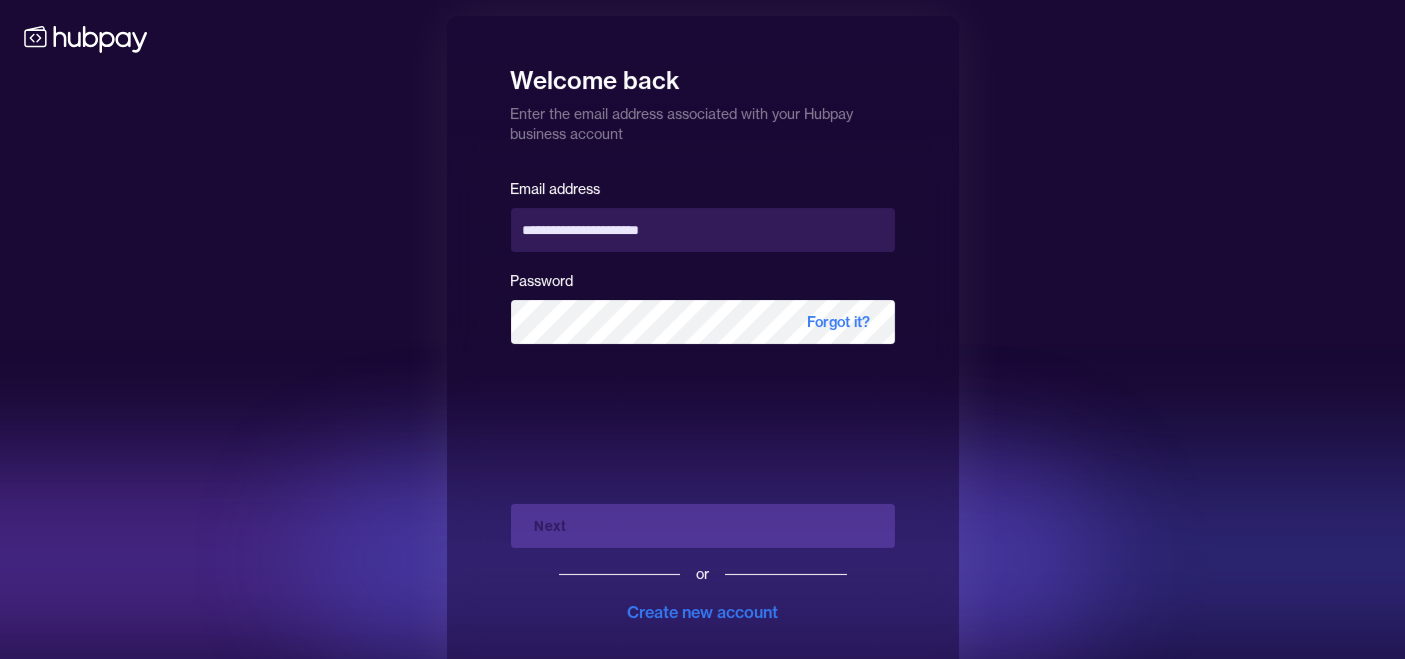 click on "**********" at bounding box center (702, 346) 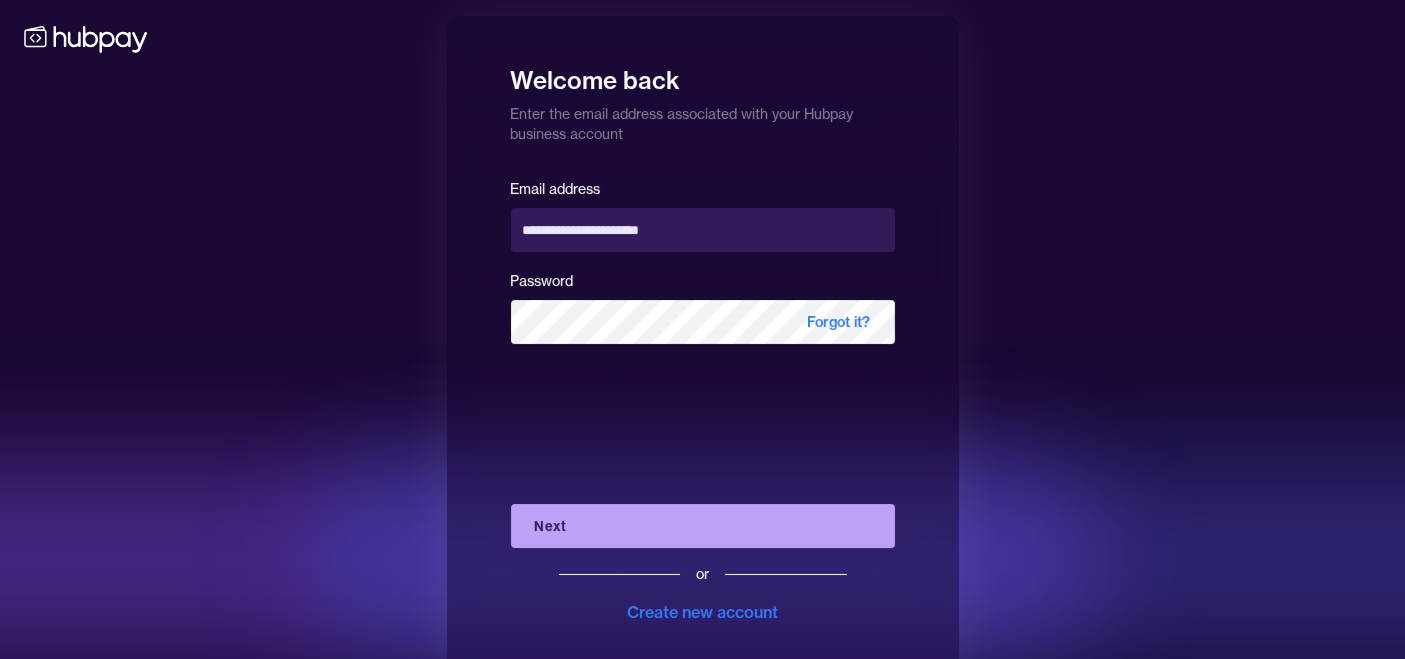 click on "**********" at bounding box center [702, 346] 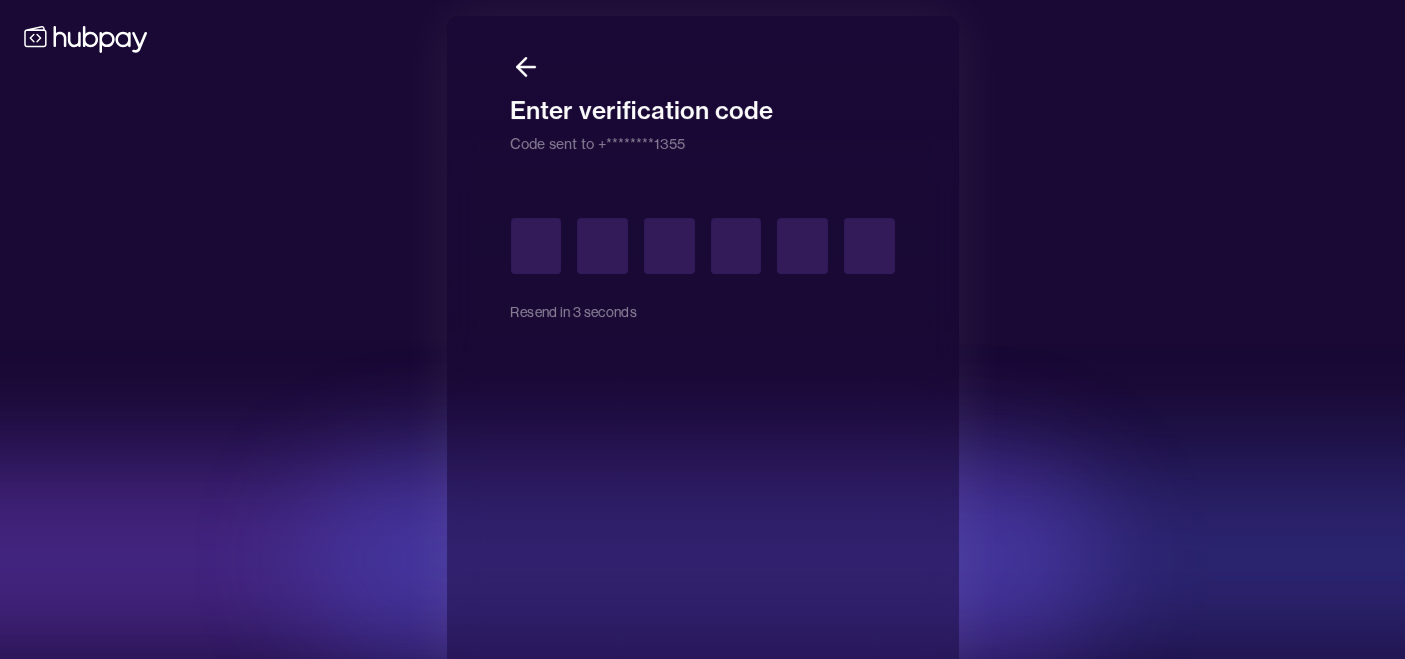 type on "*" 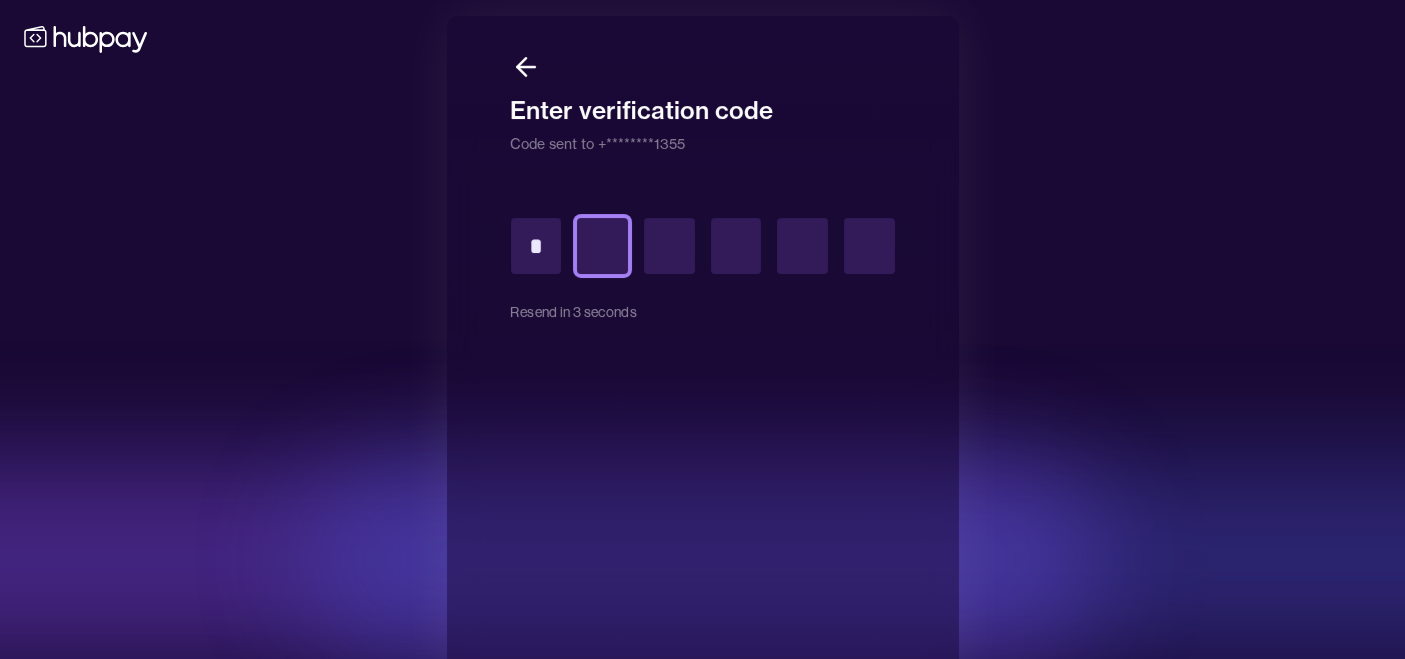 type on "*" 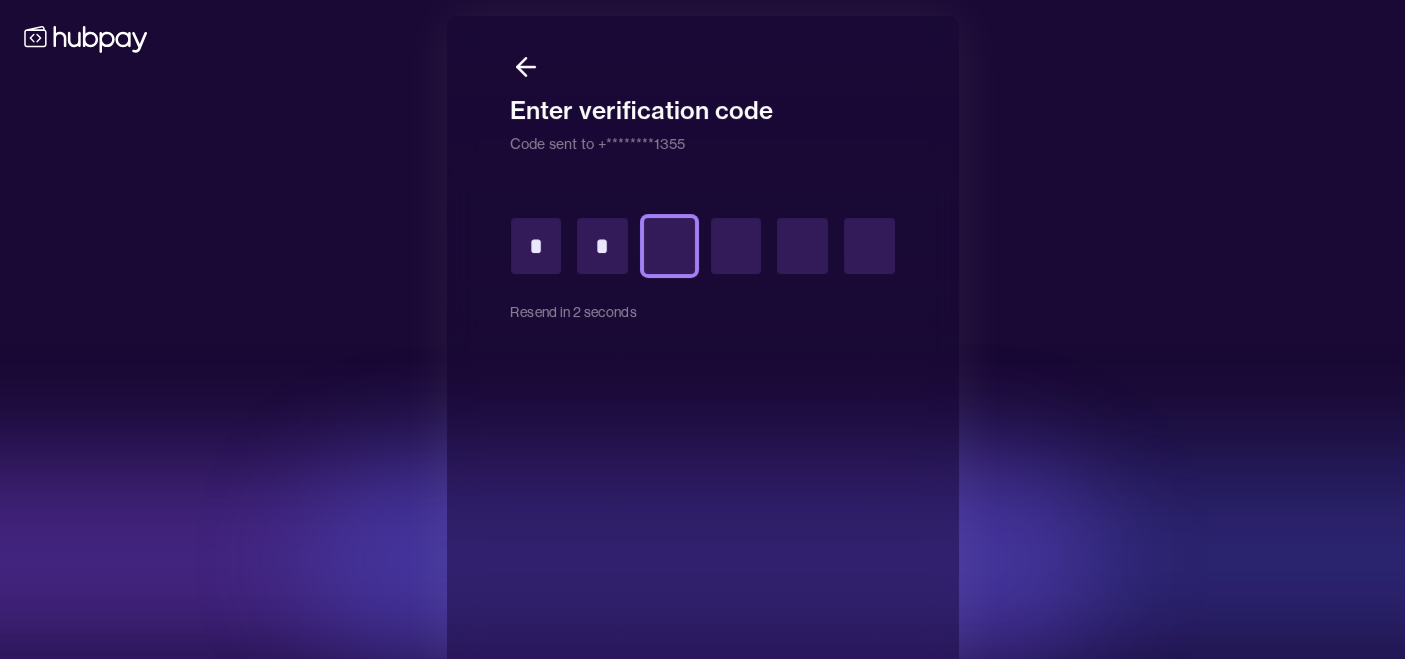 type on "*" 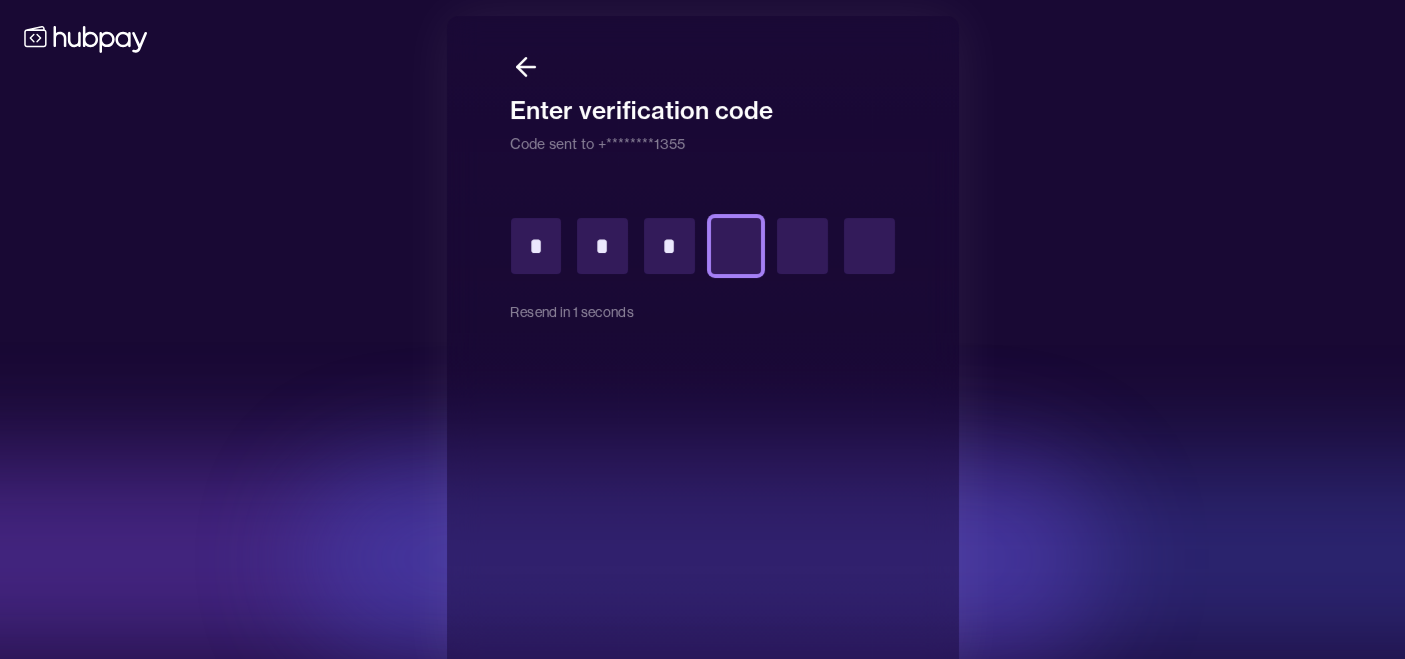 type on "*" 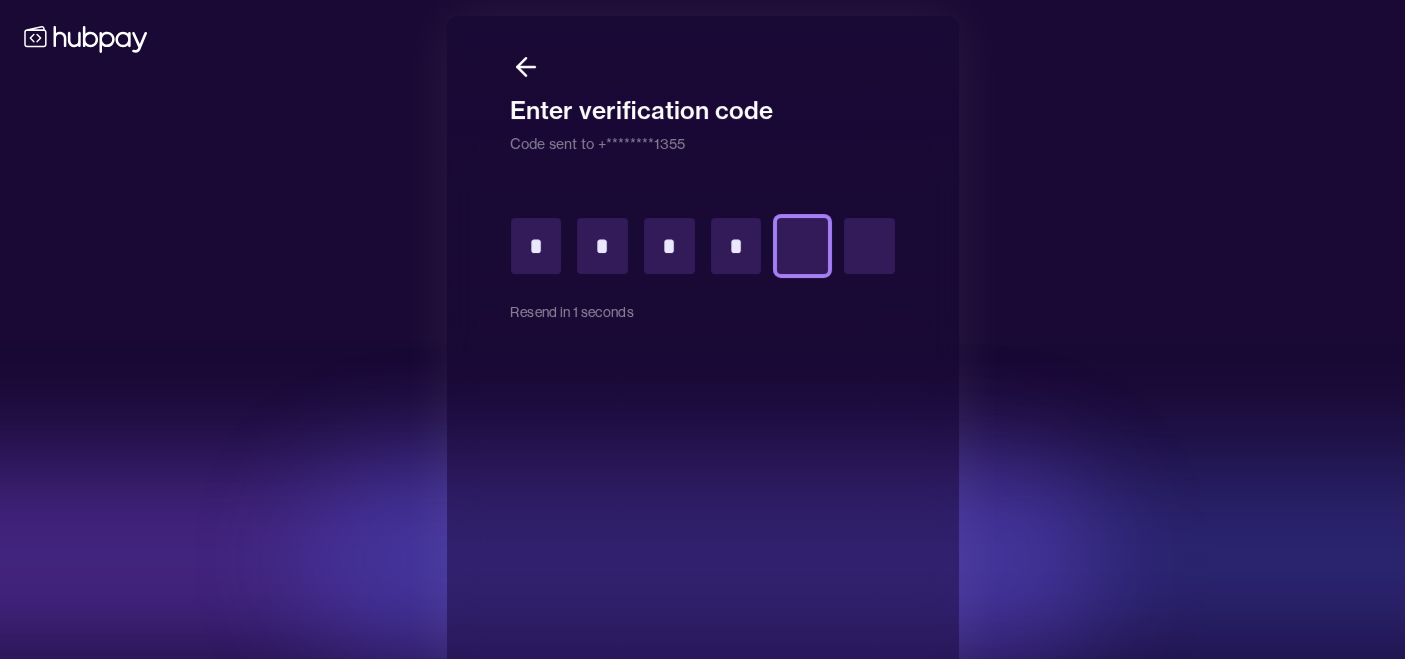 type on "*" 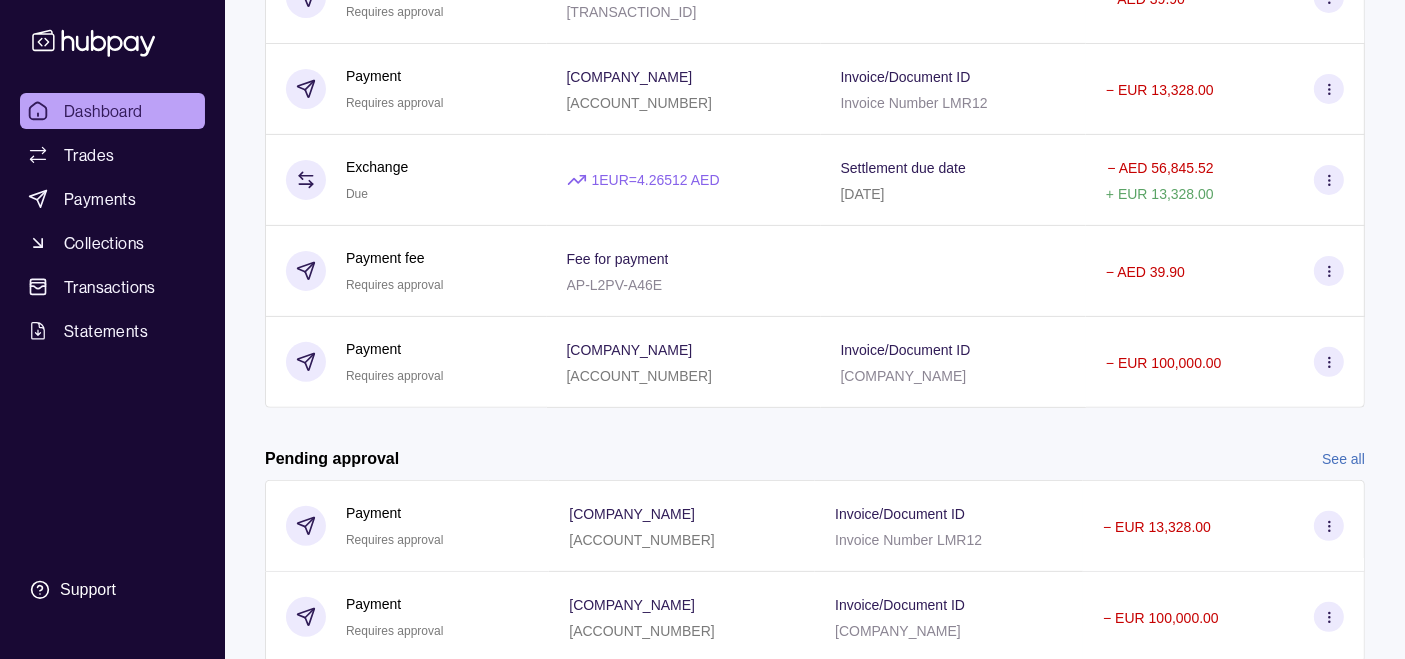 scroll, scrollTop: 696, scrollLeft: 0, axis: vertical 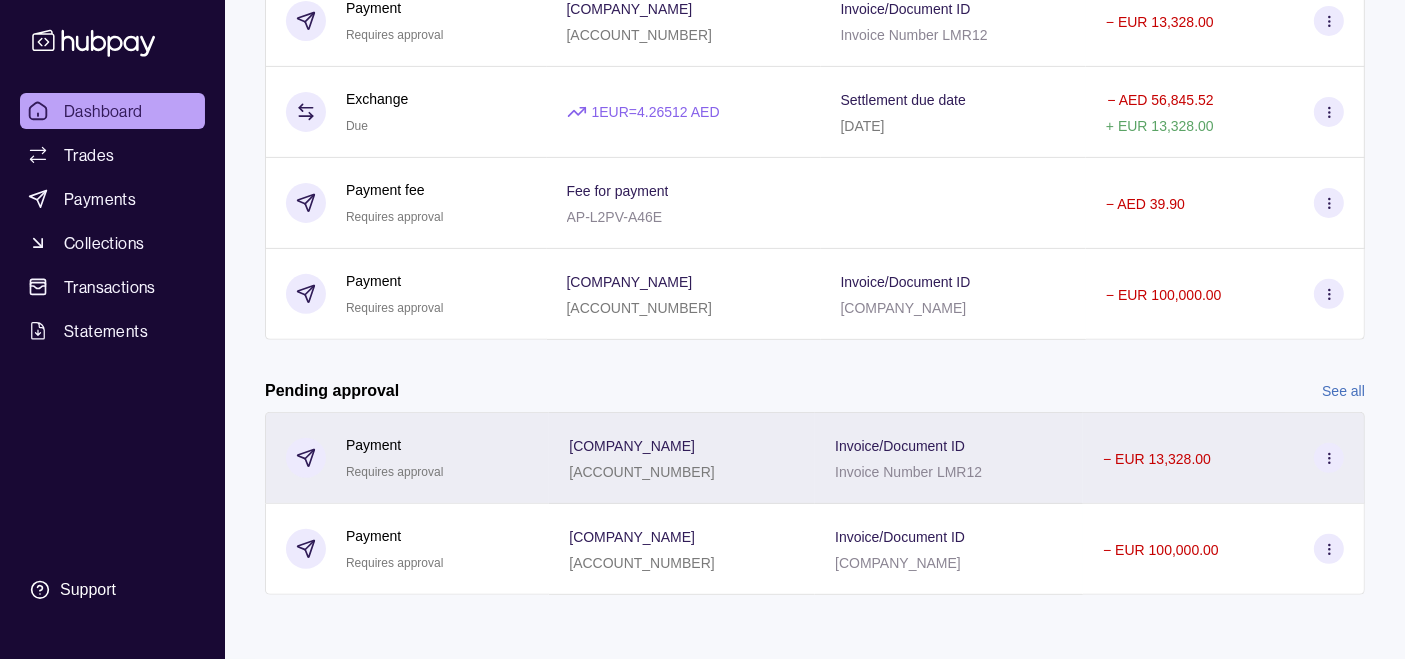 click on "[COMPANY_NAME] [ACCOUNT_NUMBER]" at bounding box center [682, 458] 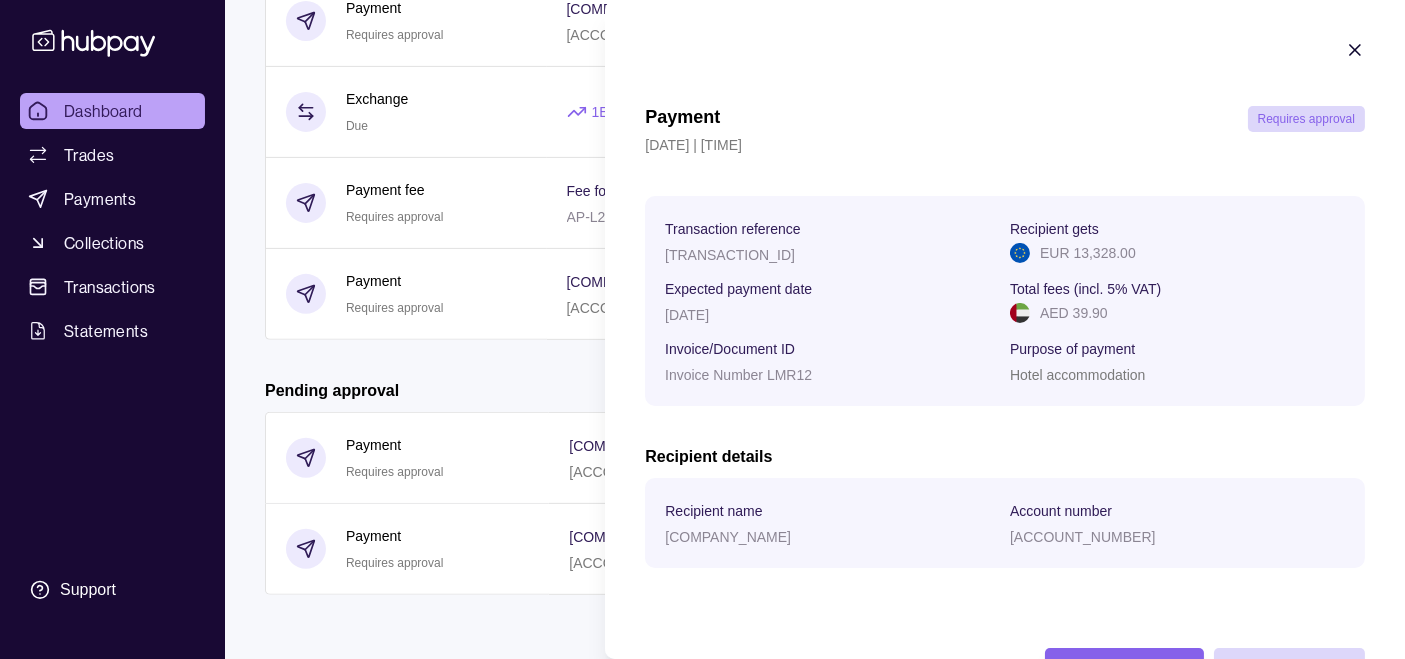 click on "Payment Requires approval [DATE] | [TIME]" at bounding box center (1005, 131) 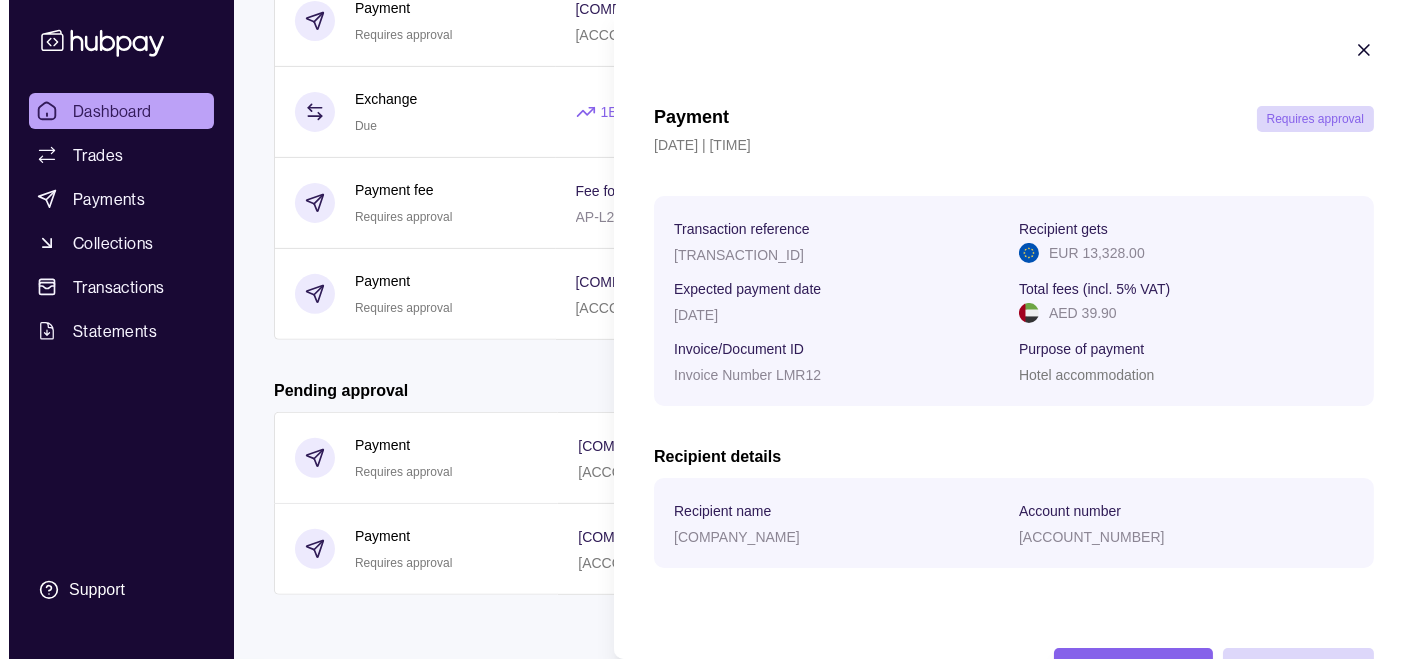 scroll, scrollTop: 75, scrollLeft: 0, axis: vertical 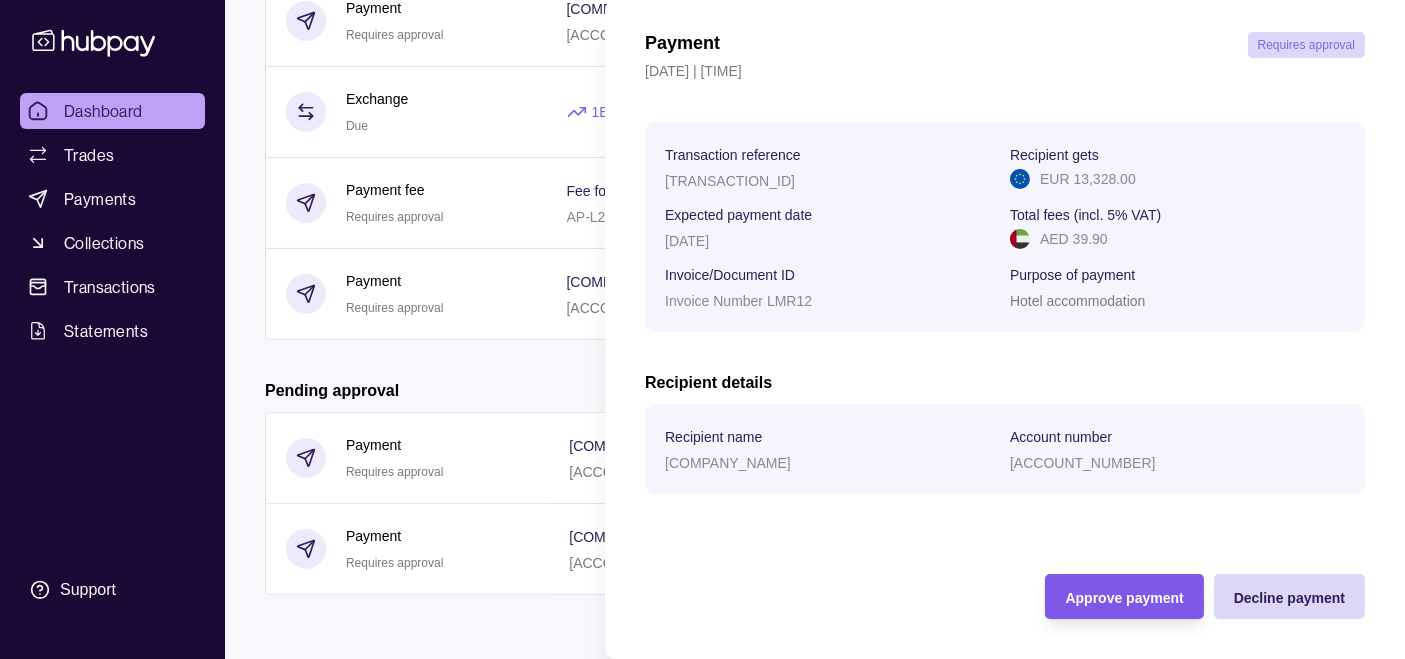 click on "Approve payment" at bounding box center [1124, 598] 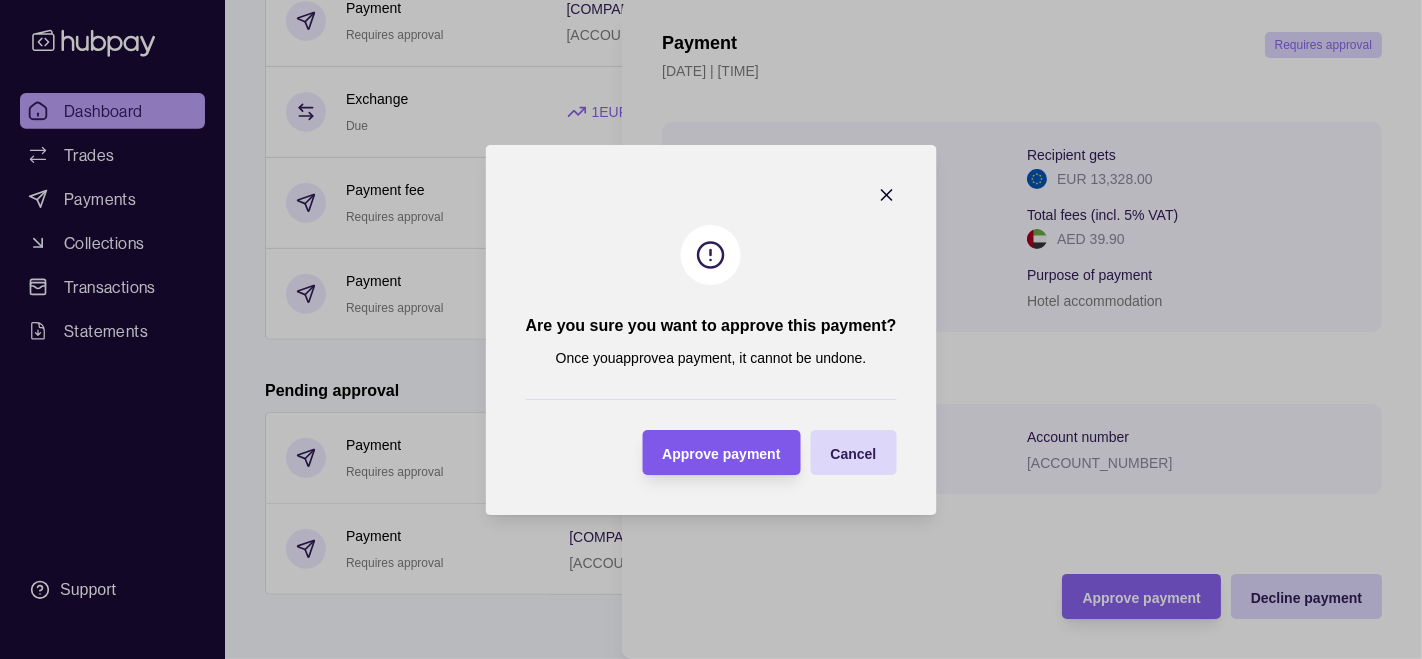 click on "Approve payment" at bounding box center [721, 453] 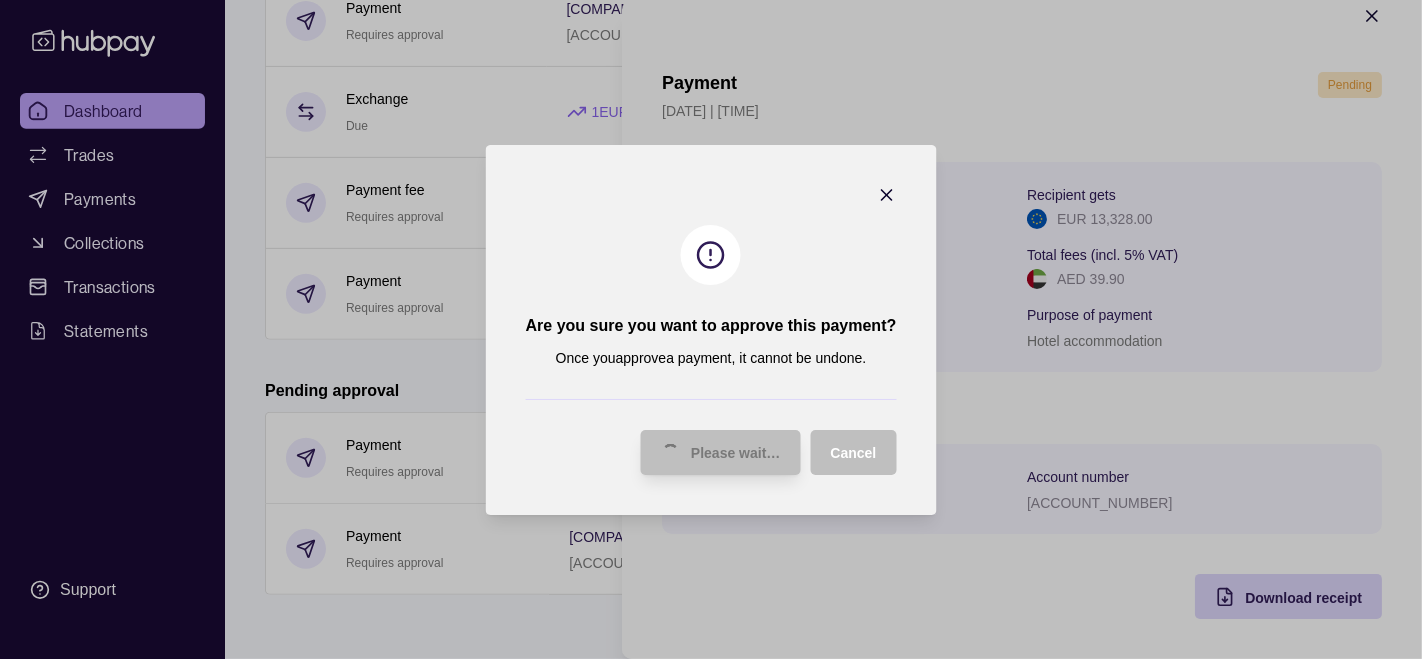 scroll, scrollTop: 35, scrollLeft: 0, axis: vertical 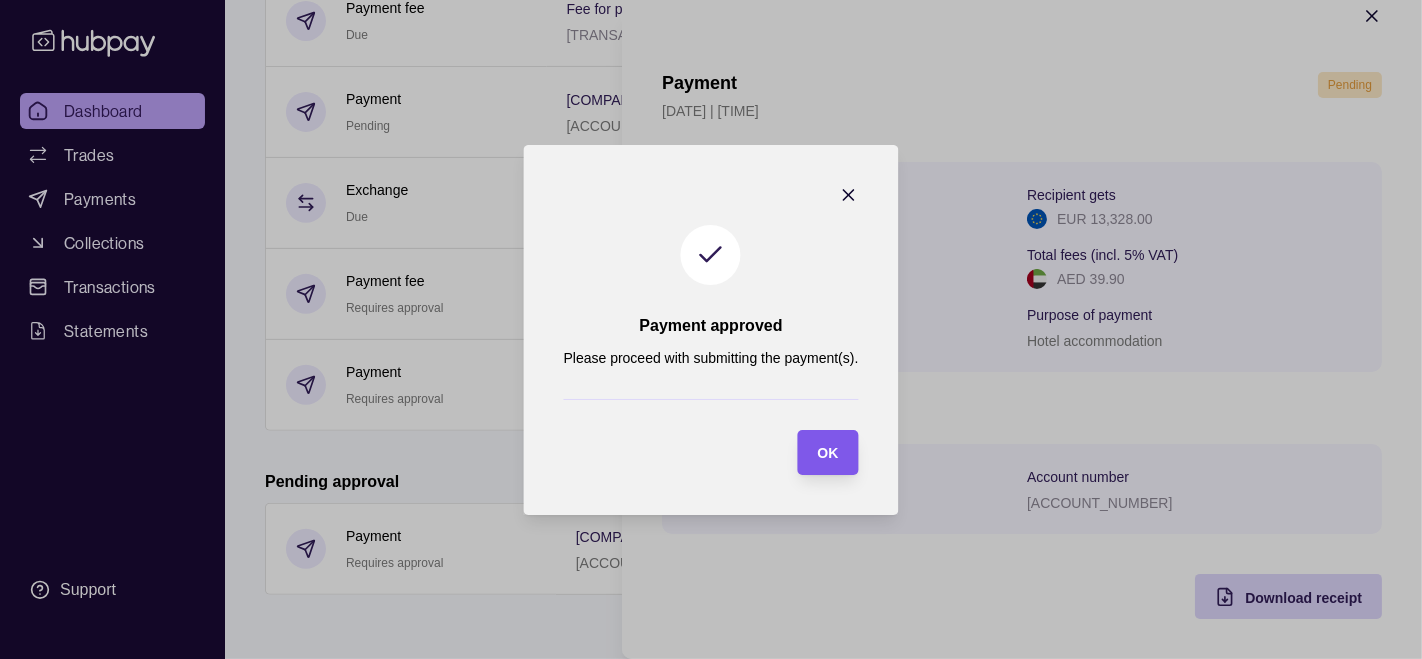 click on "OK" at bounding box center (827, 453) 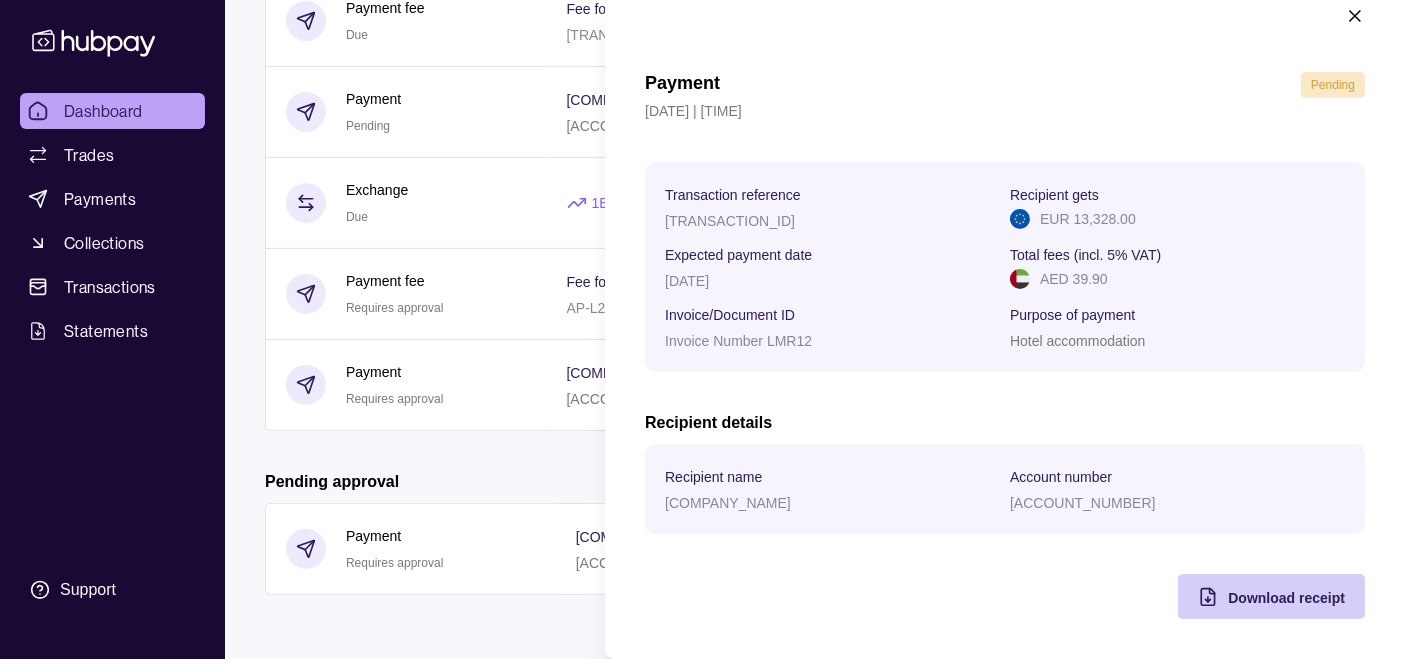 click on "Download receipt" at bounding box center [1286, 598] 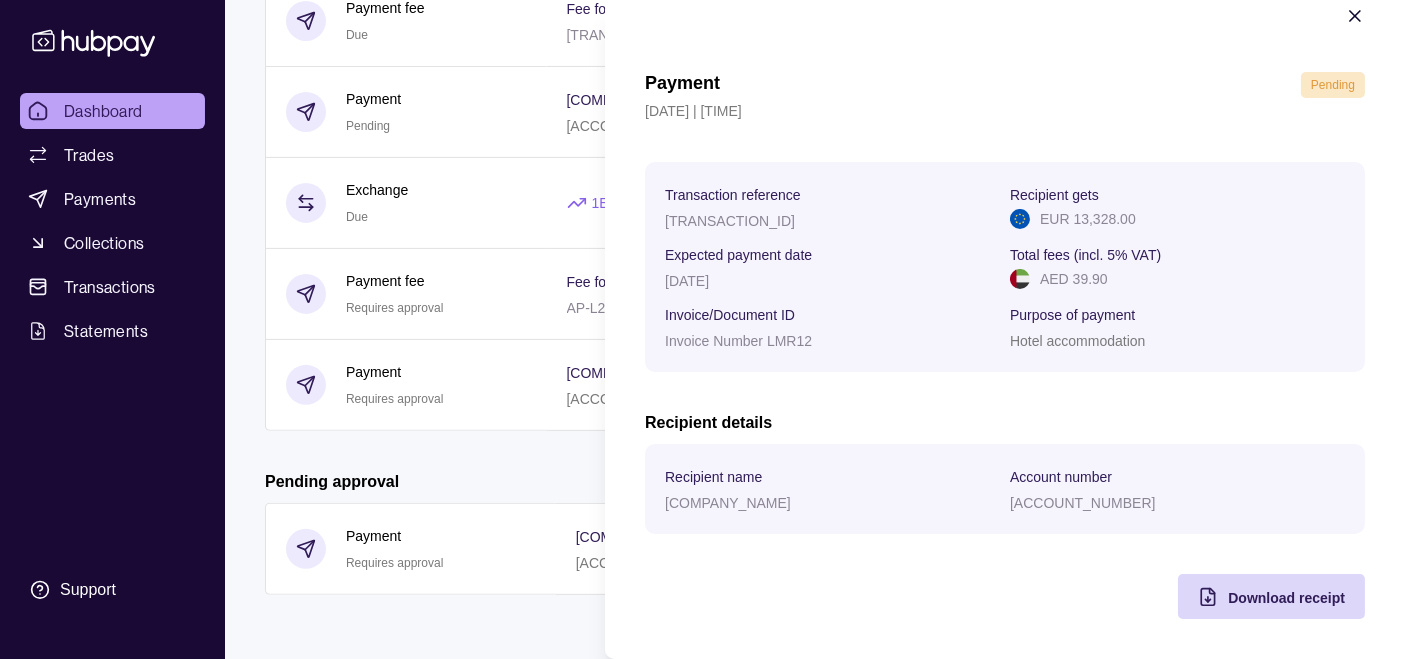 click on "Dashboard Trades Payments Collections Transactions Statements Support F Hello, [PERSON] [COMPANY_NAME] Account Terms and conditions Privacy policy Sign out Dashboard Add funds AED 714,910.90 Due AED 0.00 Incoming AED 0.00 Outgoing AED 483,174.52 CHF 0.00 Due CHF 0.00 Incoming CHF 0.00 Outgoing CHF 0.00 EUR 0.00 Due EUR 0.00 Incoming EUR 113,328.00 Outgoing EUR 0.00 GBP 0.00" at bounding box center [702, 27] 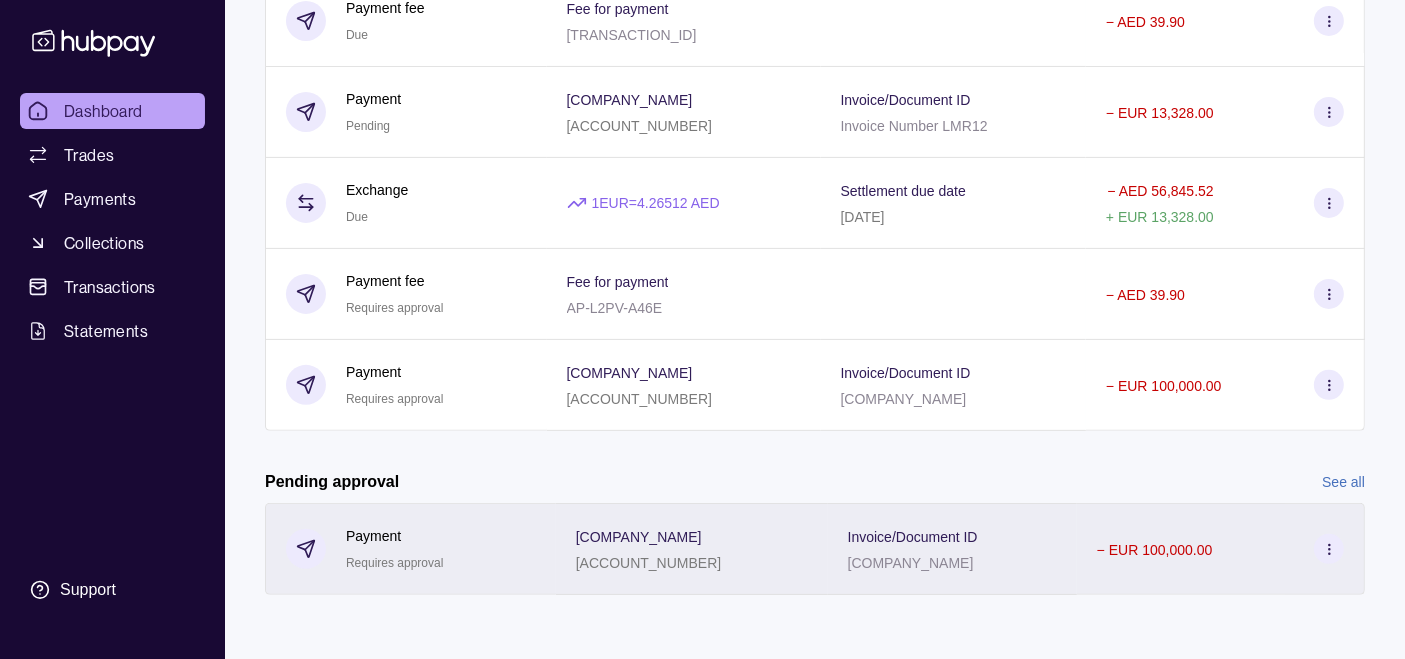 click on "[COMPANY_NAME] [ACCOUNT_NUMBER]" at bounding box center (692, 549) 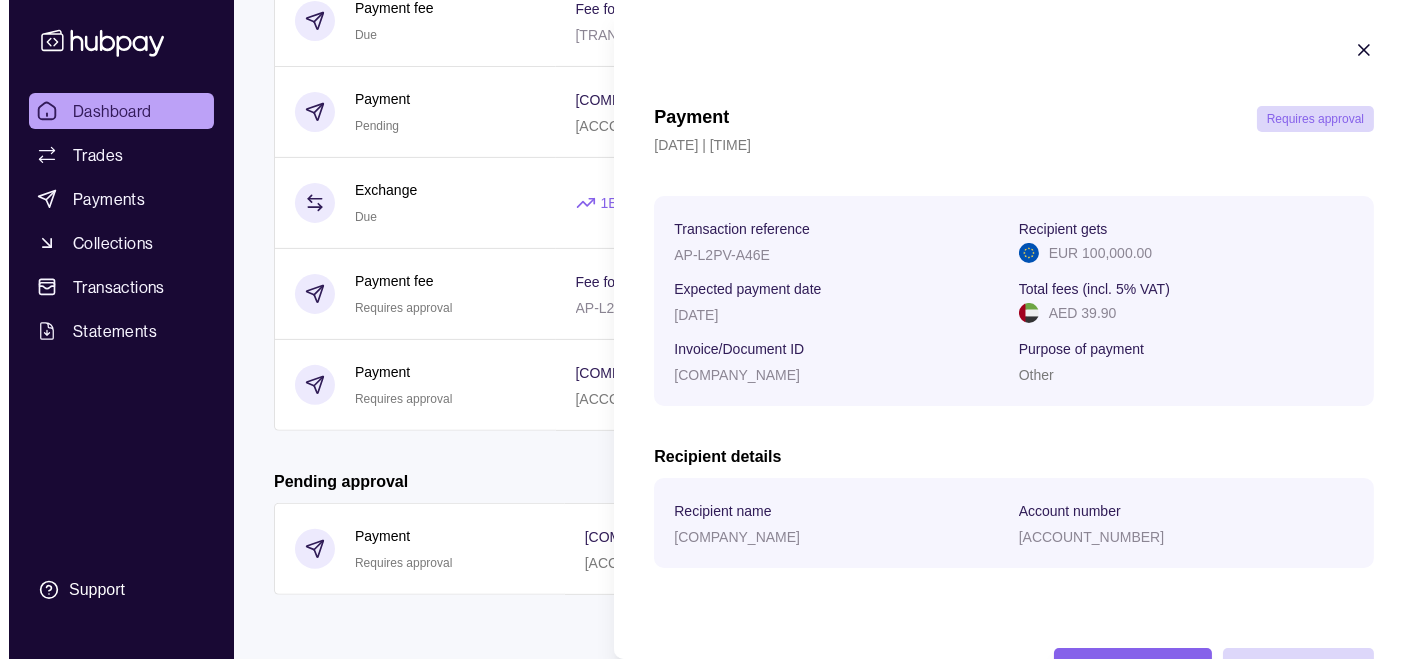 scroll, scrollTop: 75, scrollLeft: 0, axis: vertical 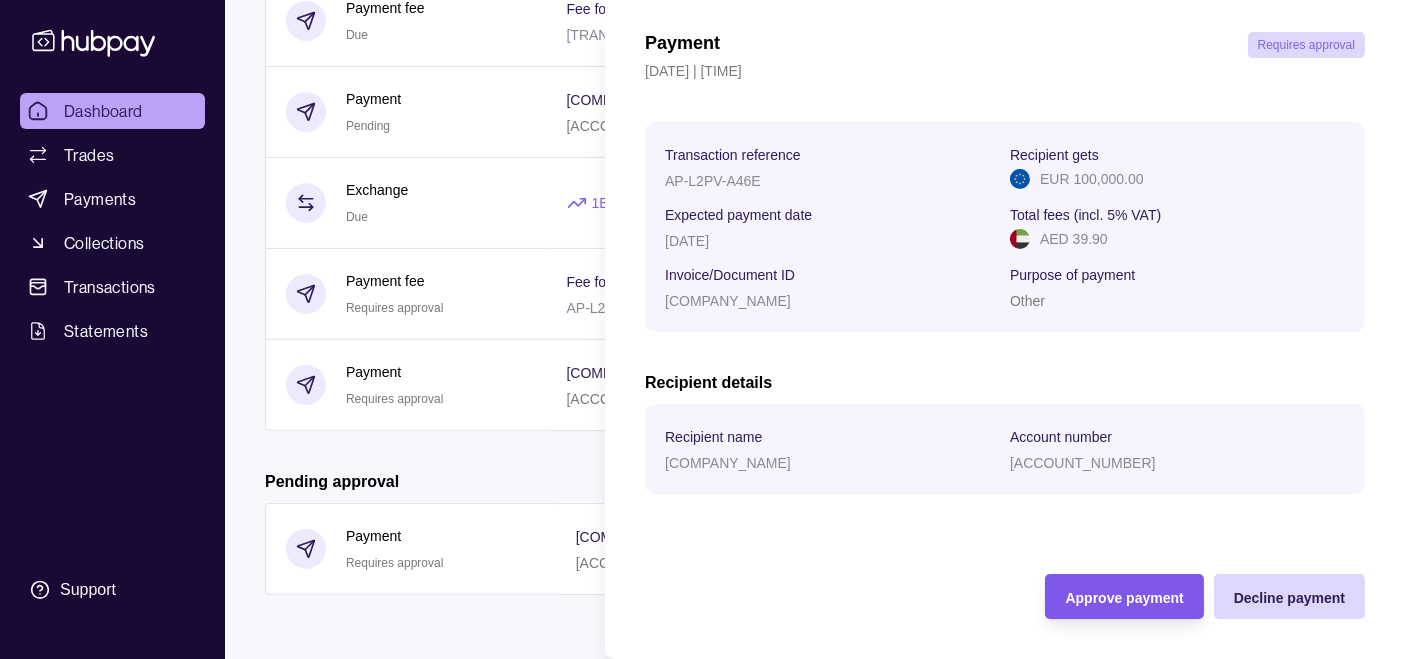 click on "Approve payment" at bounding box center (1124, 598) 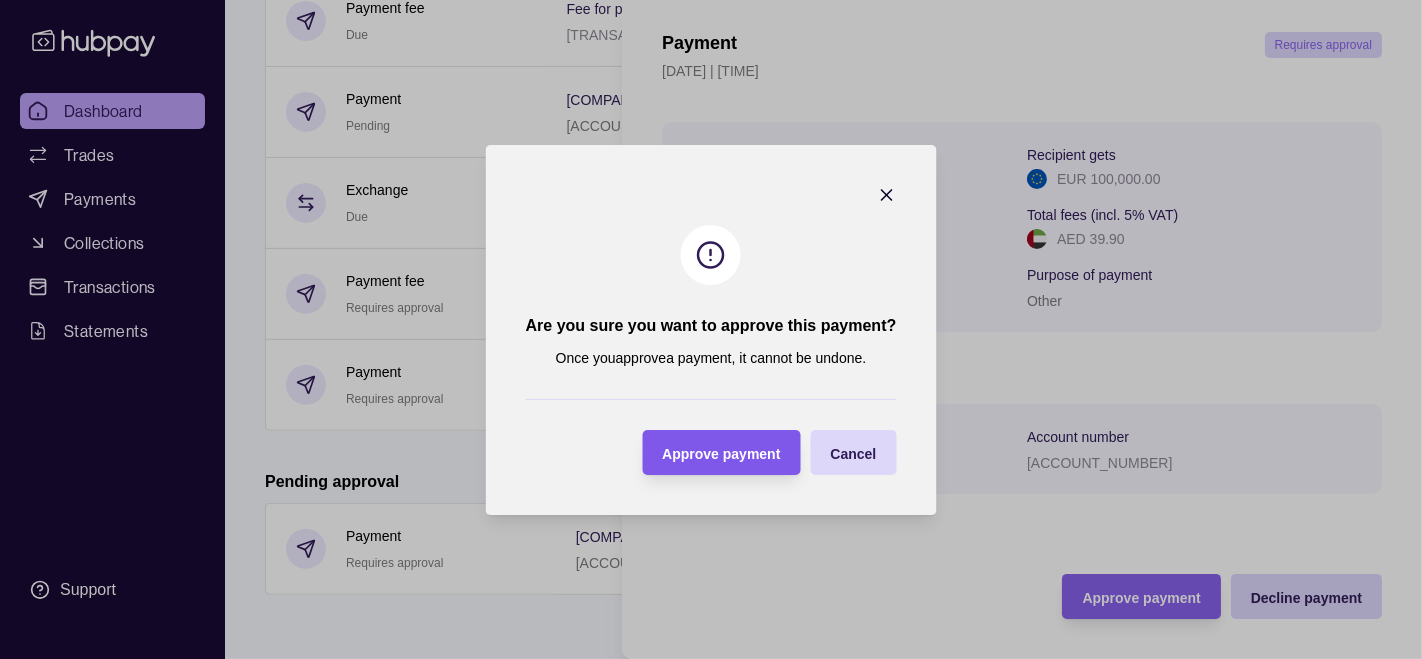click on "Approve payment" at bounding box center [706, 452] 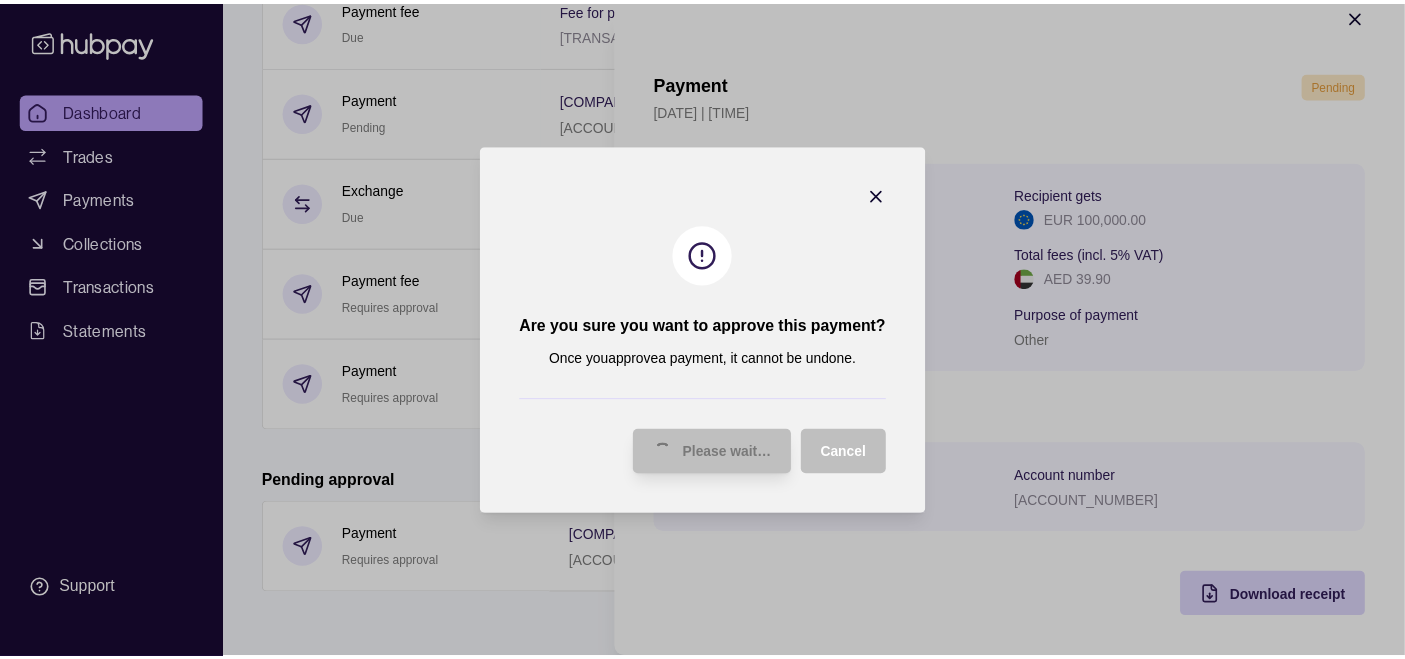 scroll, scrollTop: 35, scrollLeft: 0, axis: vertical 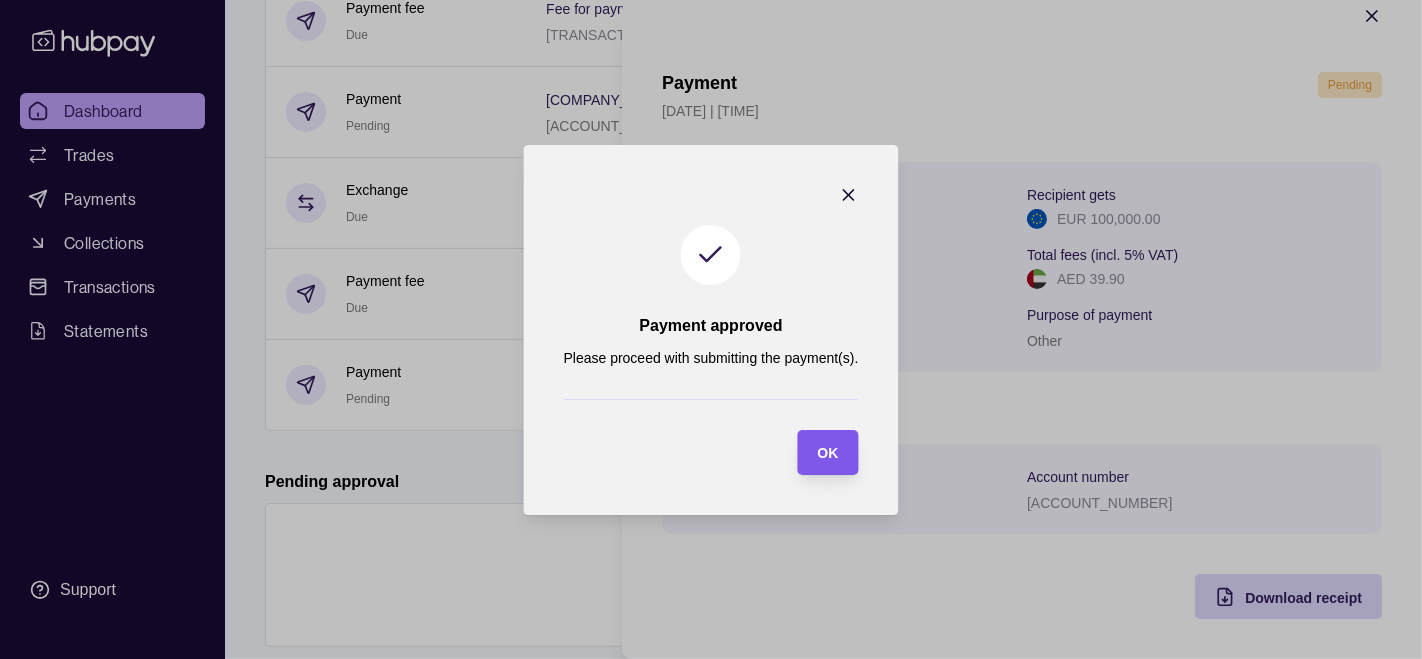 click on "OK" at bounding box center [827, 453] 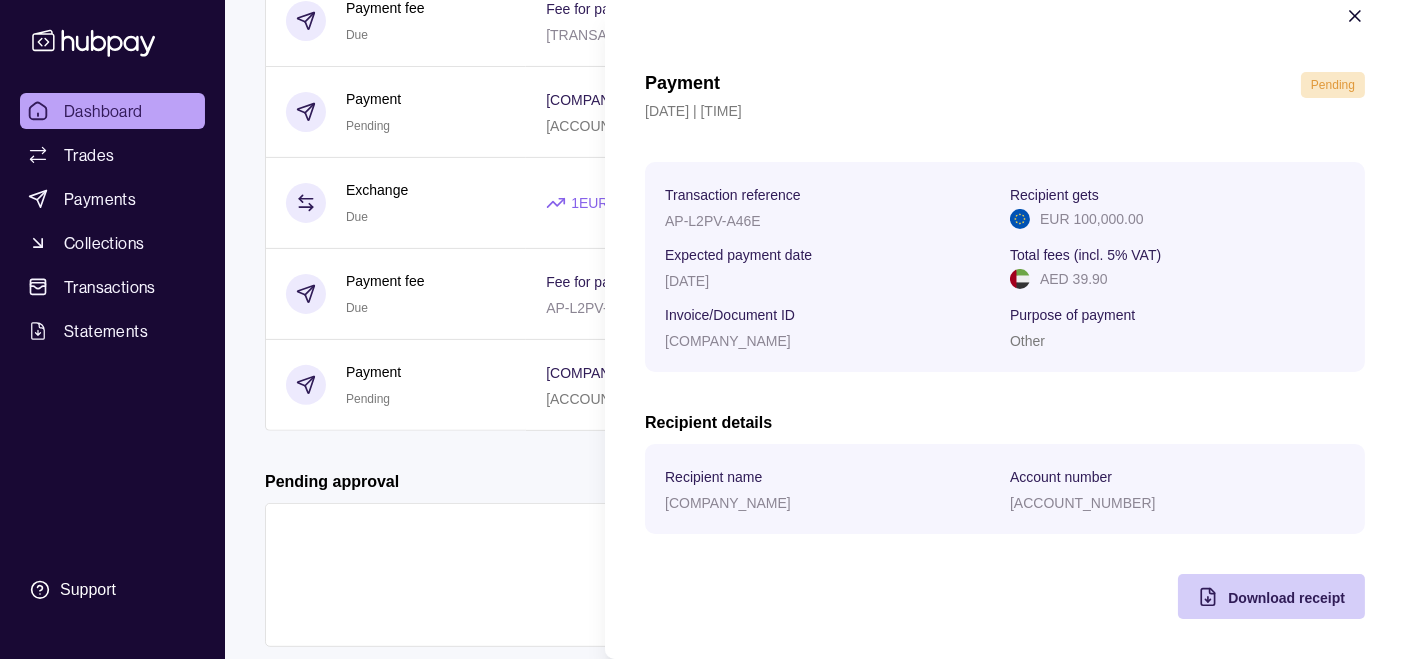 click on "Download receipt" at bounding box center (1286, 598) 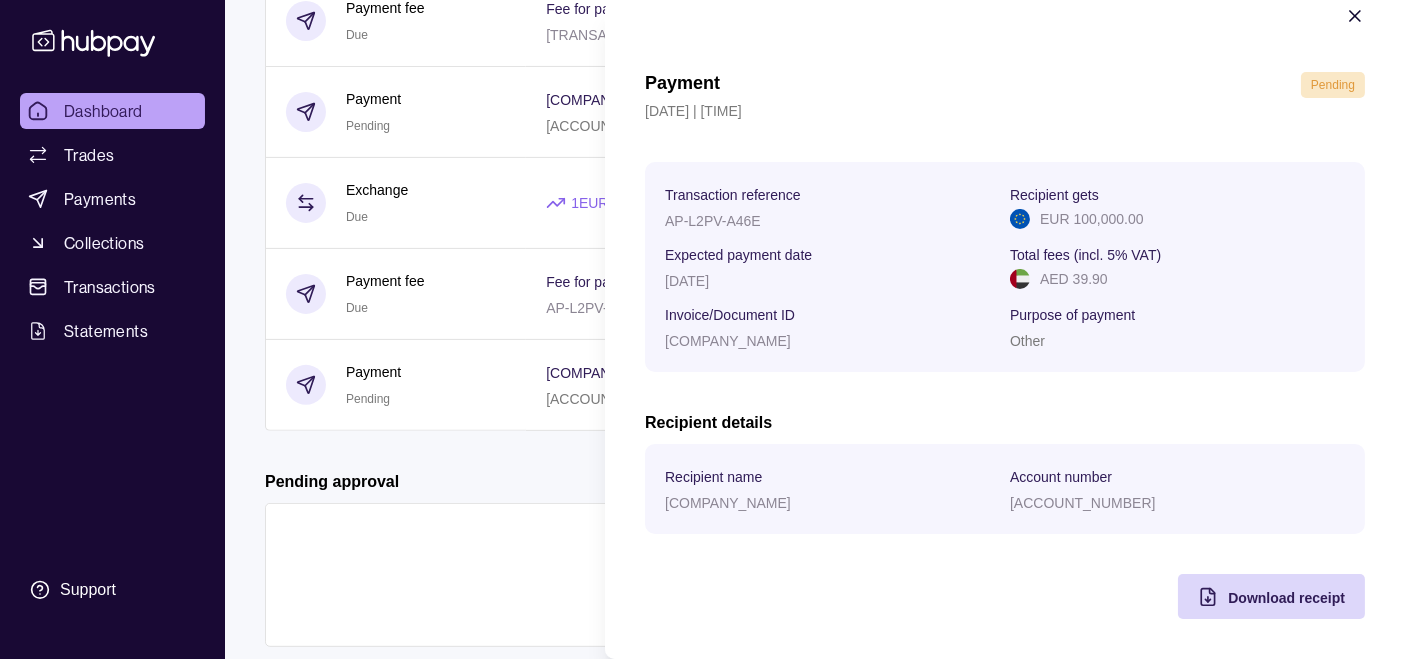 click on "Dashboard Trades Payments Collections Transactions Statements Support F Hello, [PERSON] [COMPANY_NAME] Account Terms and conditions Privacy policy Sign out Dashboard Add funds AED 714,910.90 Due AED 0.00 Incoming AED 0.00 Outgoing AED 483,174.52 CHF 0.00 Due CHF 0.00 Incoming CHF 0.00 Outgoing CHF 0.00 EUR 0.00 Due EUR 0.00 Incoming EUR 113,328.00 Outgoing EUR 113,328.00 GBP 0.00" at bounding box center [702, 53] 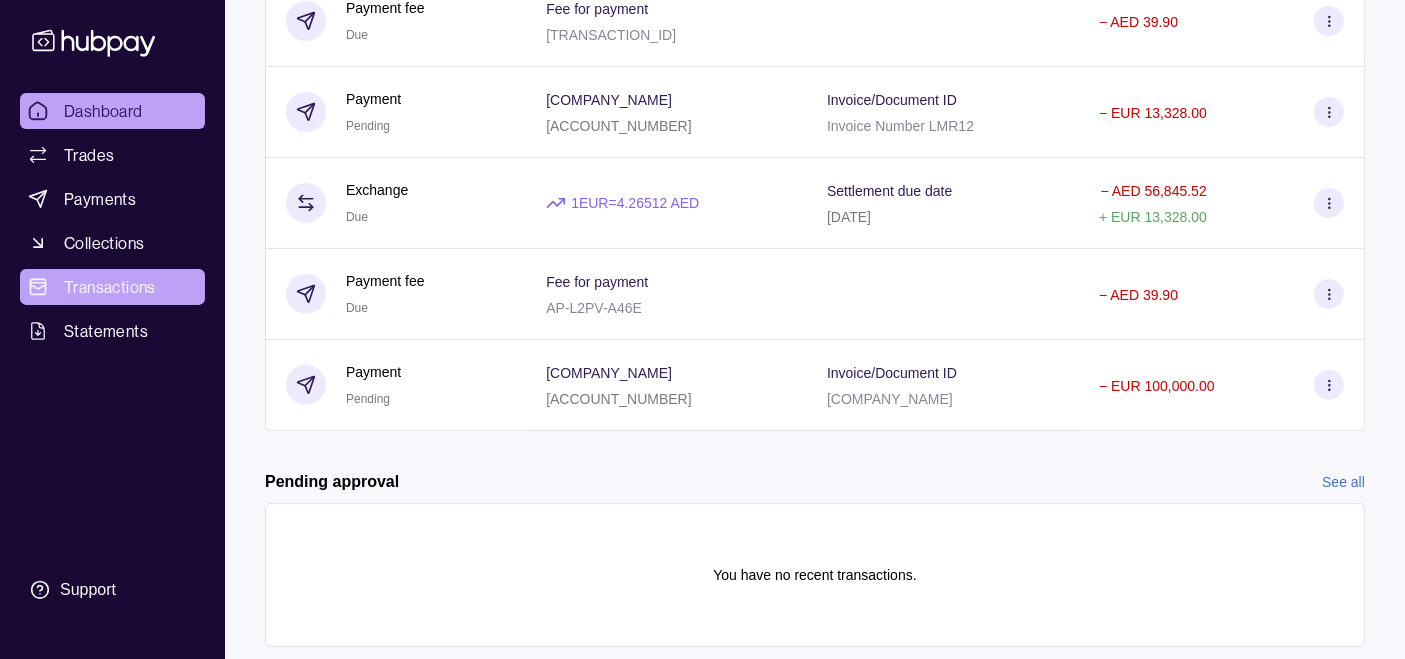 click on "Transactions" at bounding box center (110, 287) 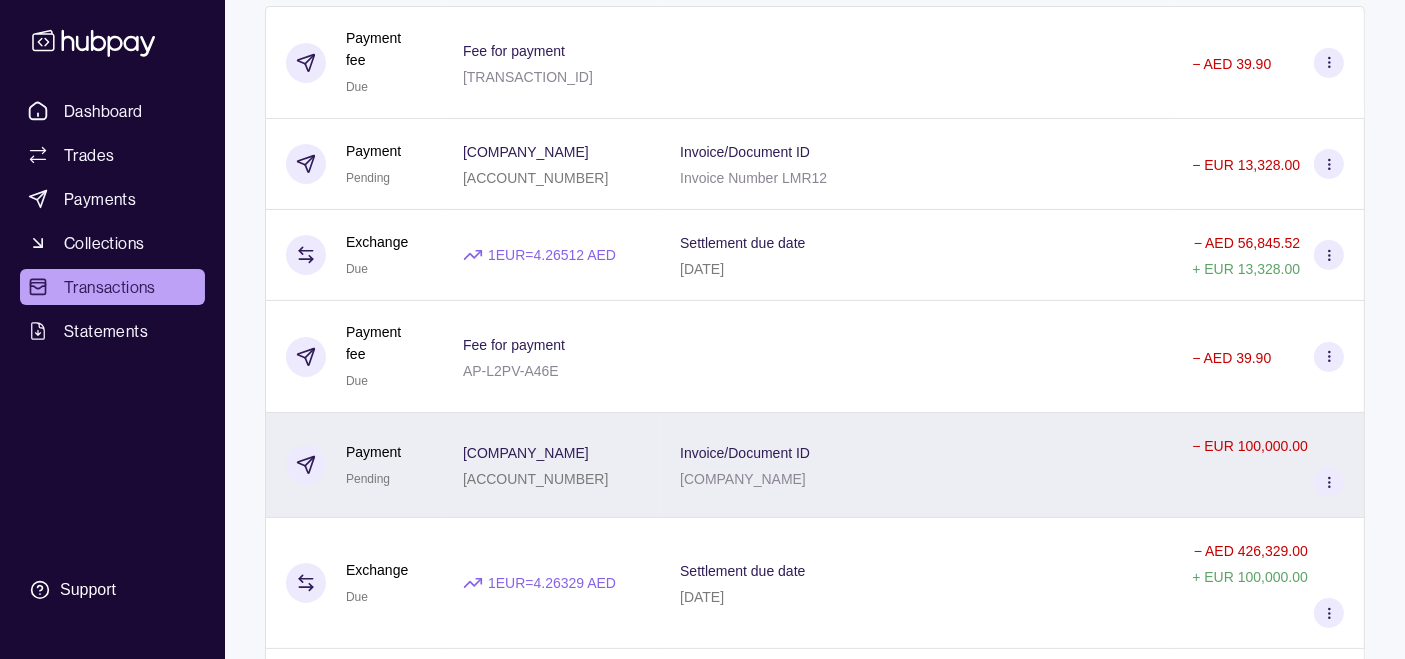 scroll, scrollTop: 222, scrollLeft: 0, axis: vertical 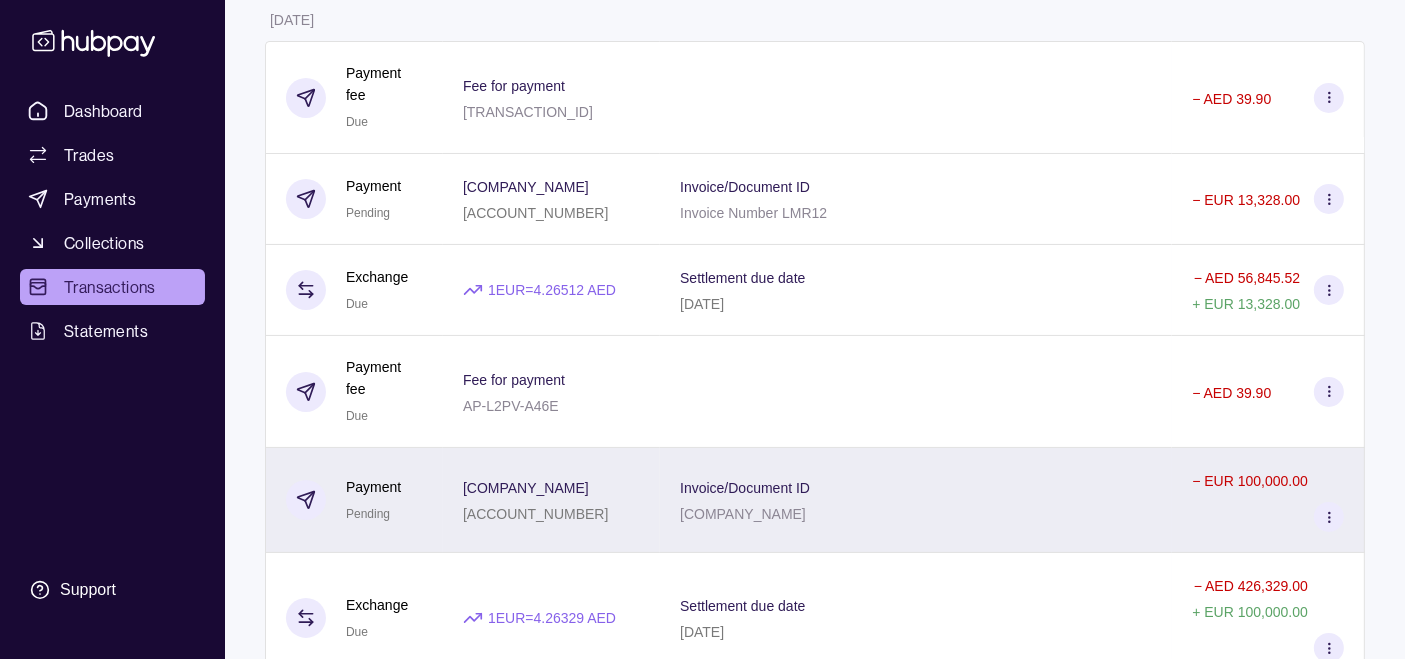 click on "[COMPANY_NAME] [ACCOUNT_NUMBER]" at bounding box center (551, 500) 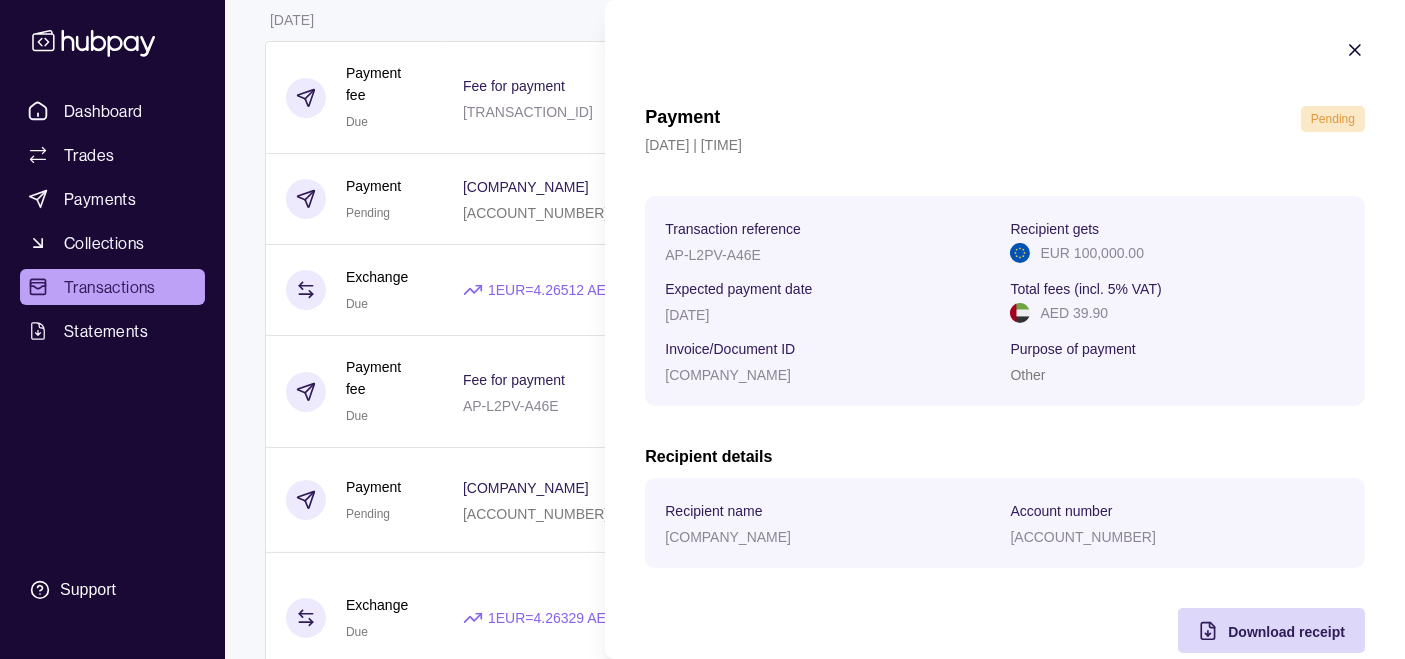 click on "Dashboard Trades Payments Collections Transactions Statements Support F Hello, [PERSON] [COMPANY_NAME] Account Terms and conditions Privacy policy Sign out Transactions More filters ( 0 applied) Details Amount [DATE] Payment fee Due Fee for payment [TRANSACTION_ID] - AED 39.90 Payment Pending [COMPANY_NAME] [ACCOUNT_NUMBER] Invoice/Document ID Invoice Number LMR12 - EUR 13,328.00 Exchange Due 1 EUR = 4.26512 AED Settlement due date [DATE] - AED 56,845.52 + EUR 13,328.00 Payment fee Due Fee for payment [TRANSACTION_ID] - AED 39.90 Payment Pending [COMPANY_NAME] [ACCOUNT_NUMBER] Invoice/Document ID [COMPANY_NAME] - EUR 100,000.00 Exchange Due 1 EUR = 4.26329 AED Settlement due date [DATE] - AED 426,329.00 + EUR 100,000.00 Deposit Success Sender account [ACCOUNT_NUMBER] Sender name [COMPANY_NAME] + AED 800,000.00 [DATE] Payment fee Paid Fee for payment [TRANSACTION_ID] - AED 39.90 Payment Success - 1" at bounding box center (702, 1115) 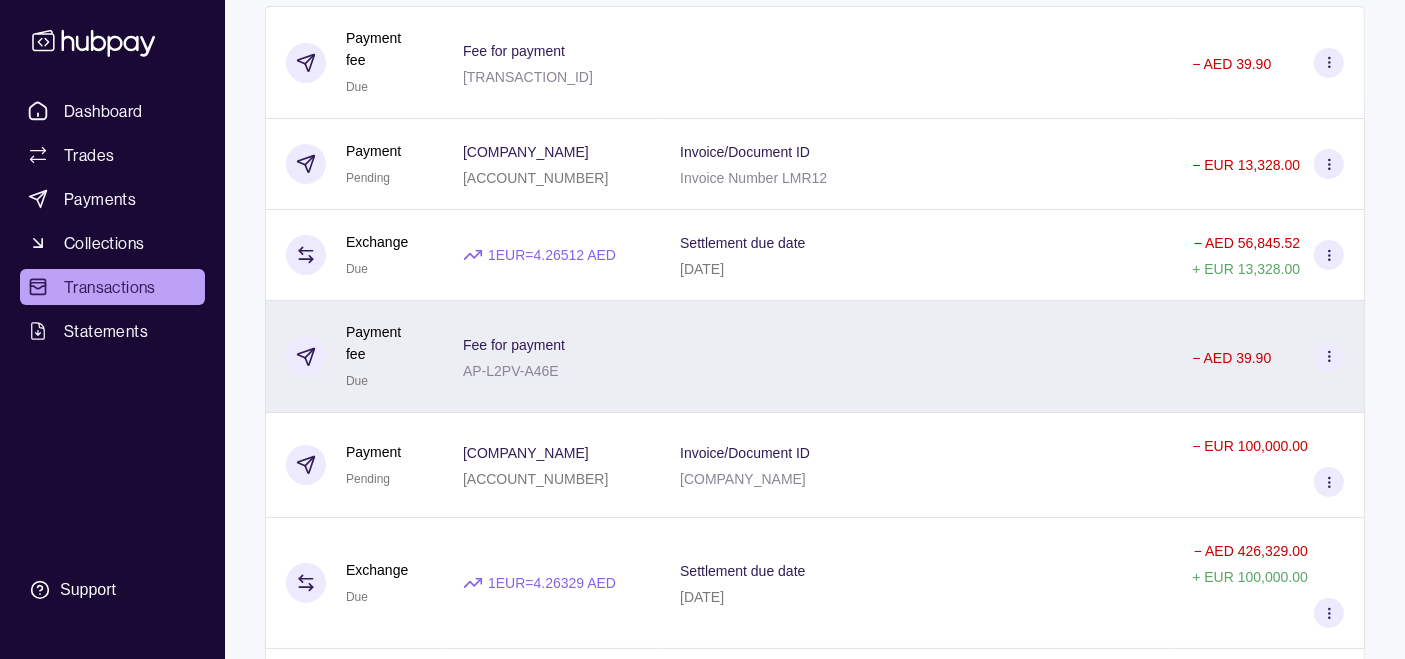 scroll, scrollTop: 222, scrollLeft: 0, axis: vertical 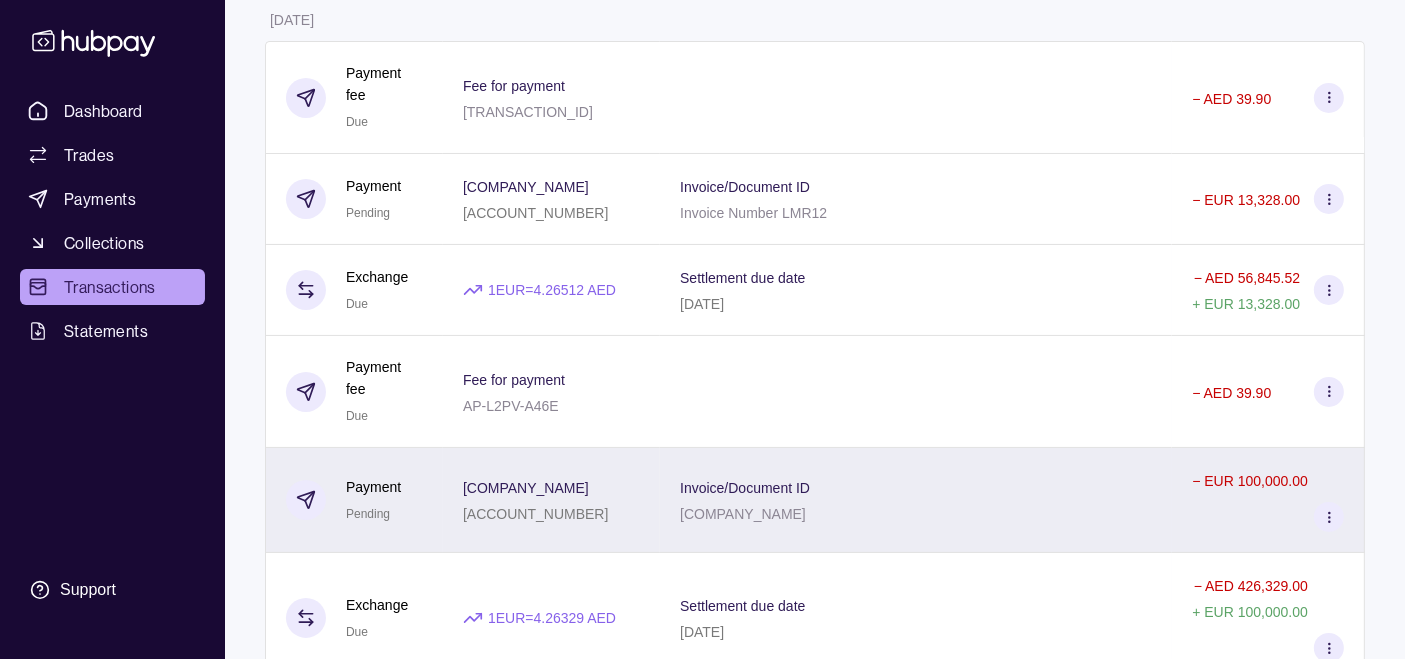 click on "[ACCOUNT_NUMBER]" at bounding box center [535, 513] 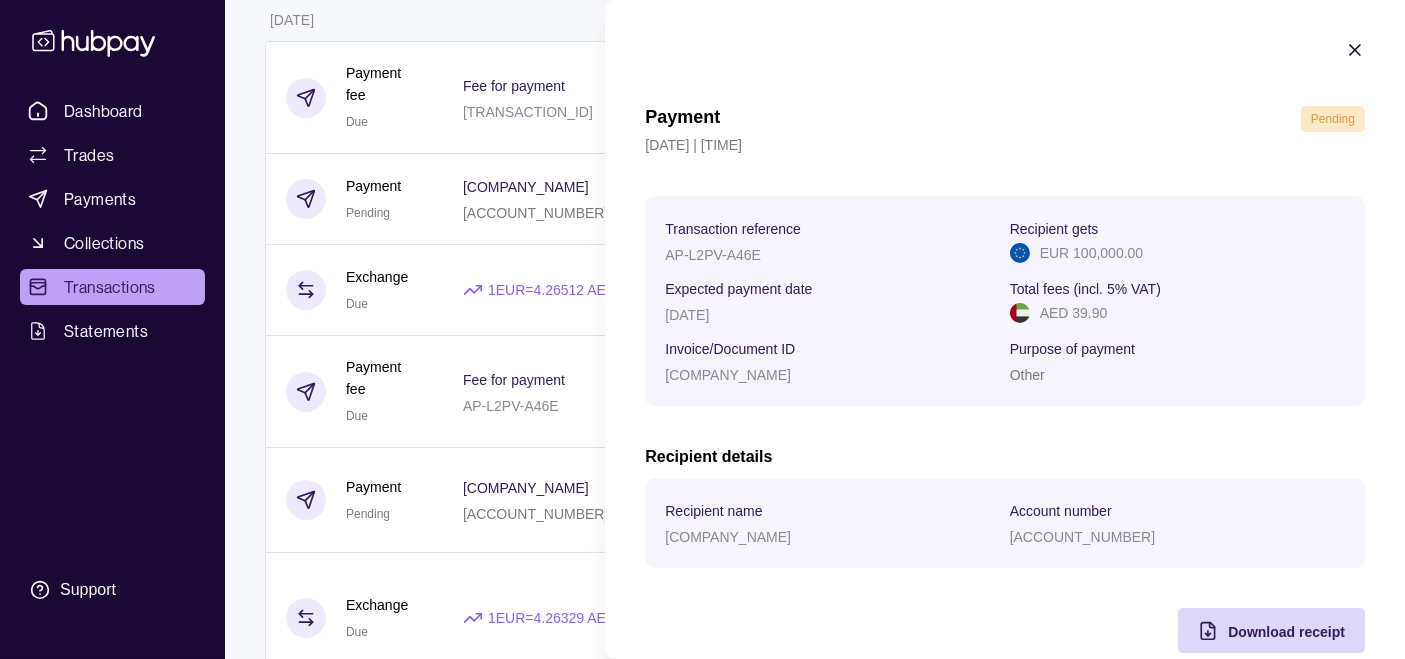 click 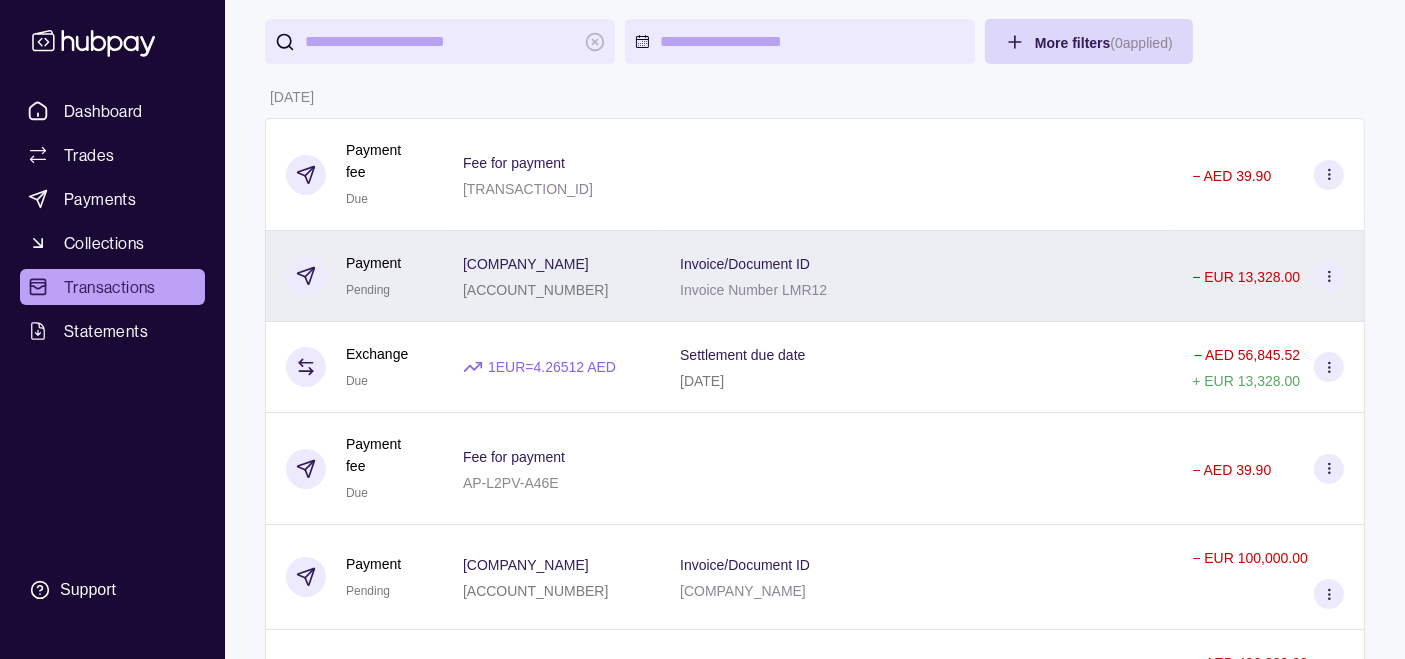 scroll, scrollTop: 111, scrollLeft: 0, axis: vertical 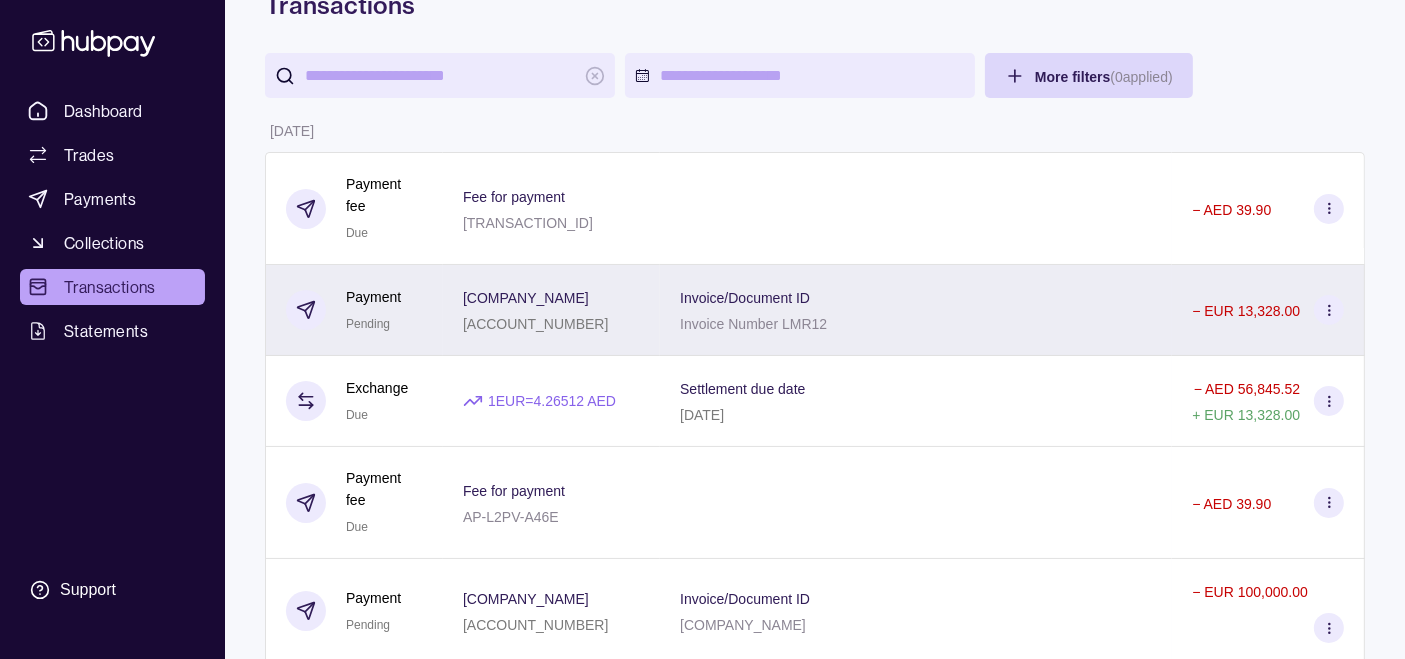 click on "[COMPANY_NAME] [ACCOUNT_NUMBER]" at bounding box center [551, 310] 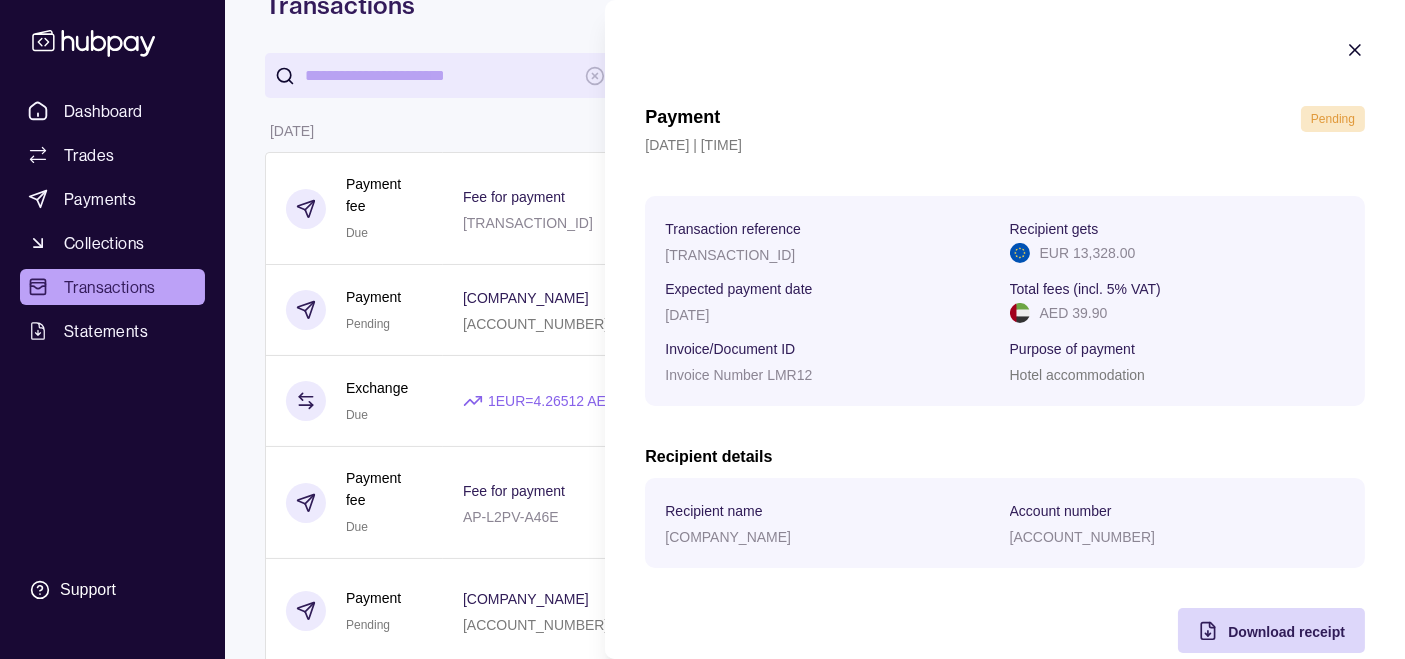 click 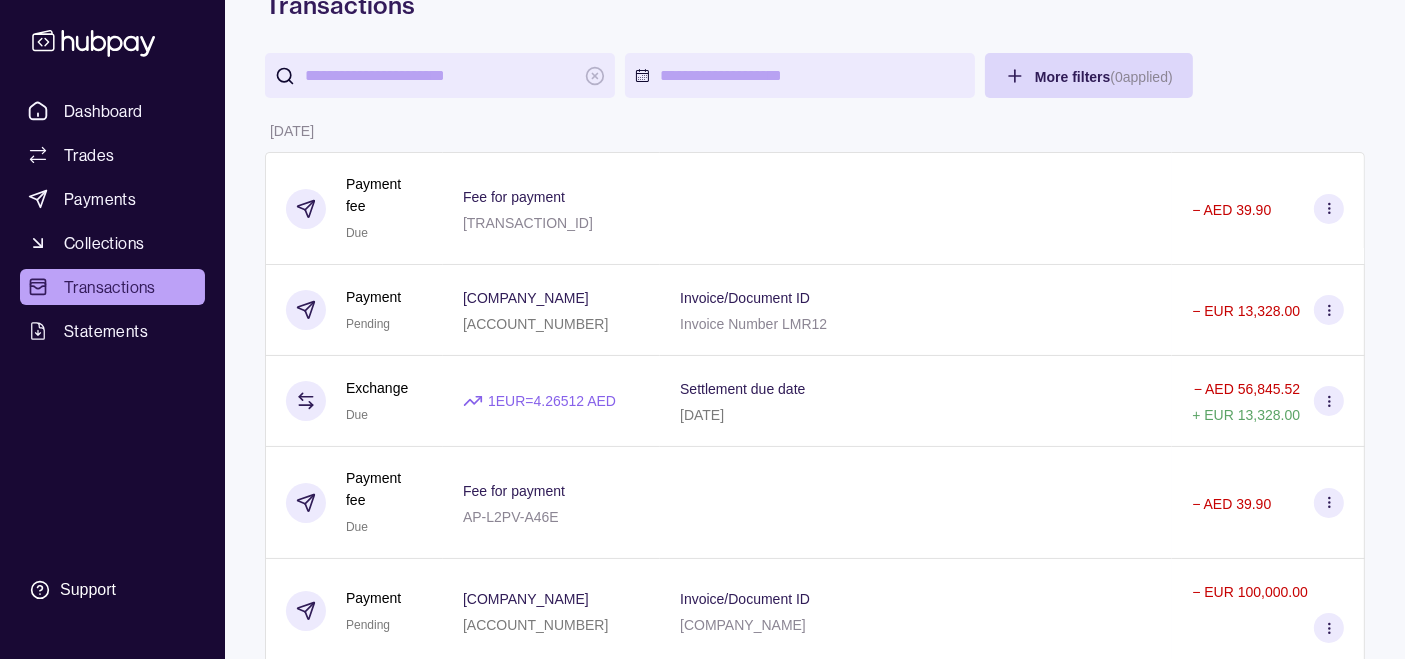 click on "Fee for payment [TRANSACTION_ID]" at bounding box center [551, 209] 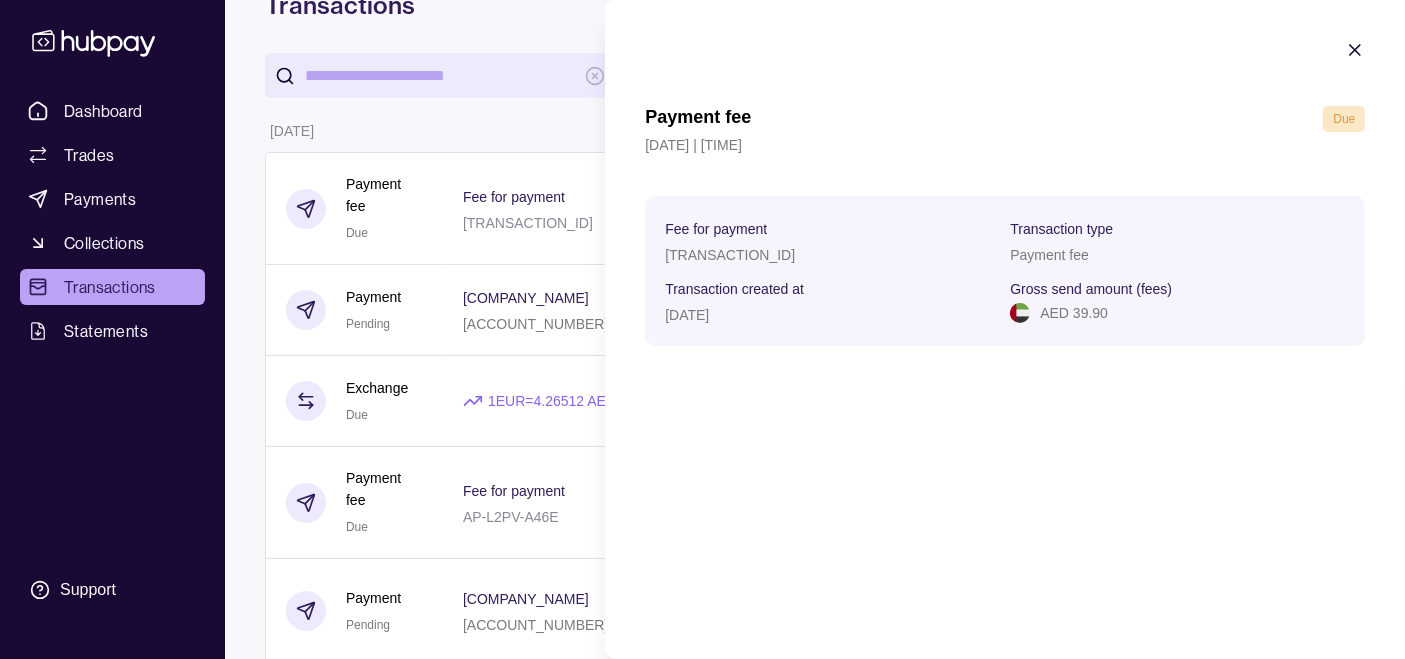 drag, startPoint x: 1355, startPoint y: 44, endPoint x: 1246, endPoint y: 115, distance: 130.0846 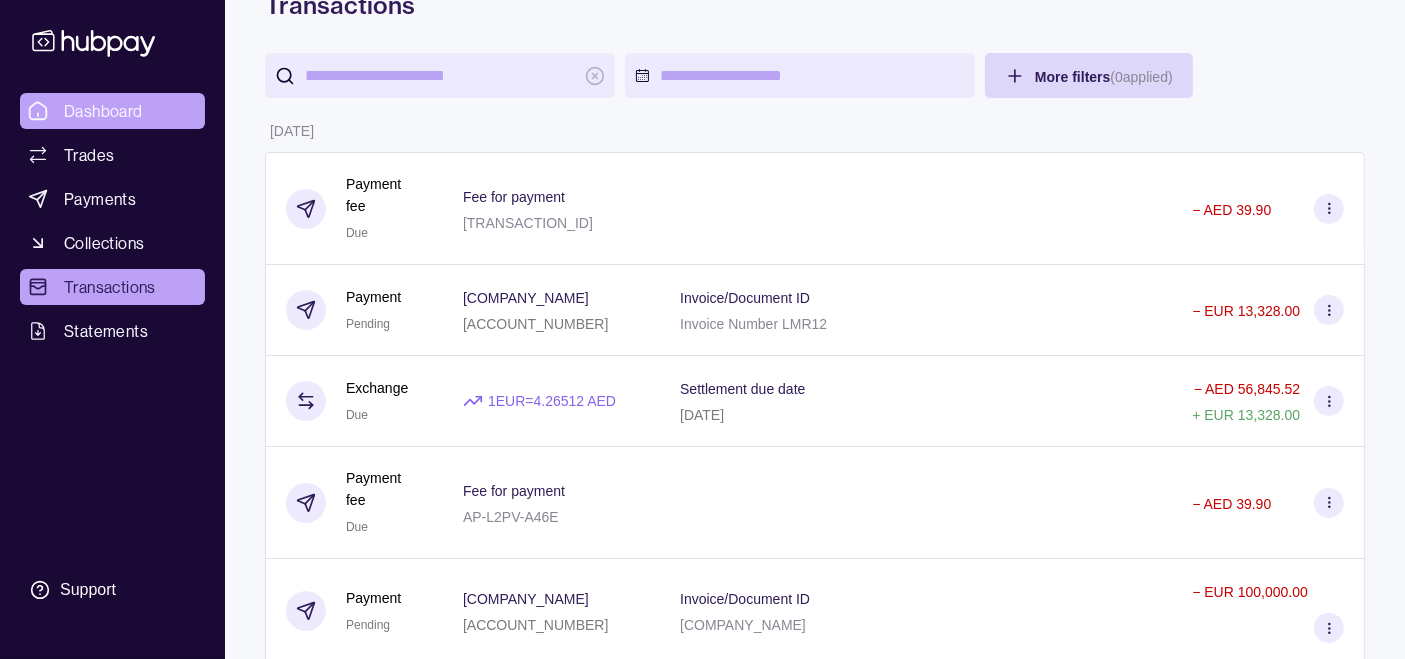 click on "Dashboard" at bounding box center (103, 111) 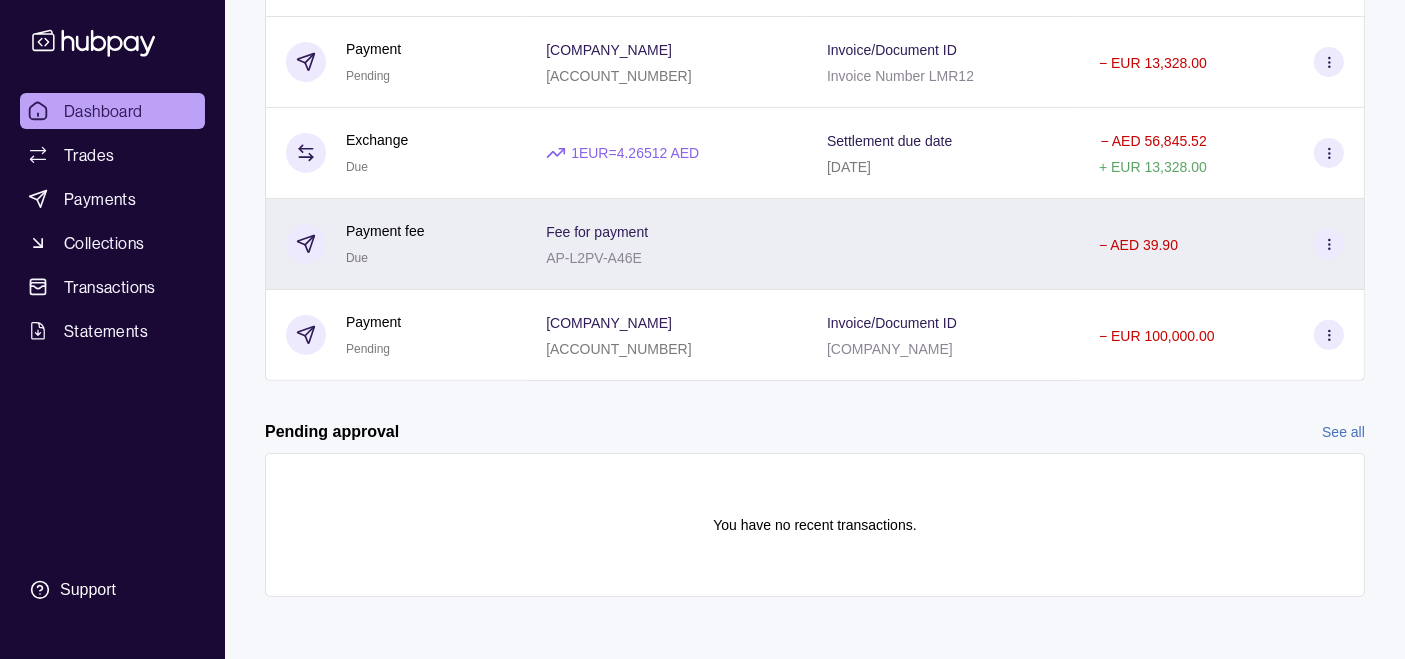 scroll, scrollTop: 656, scrollLeft: 0, axis: vertical 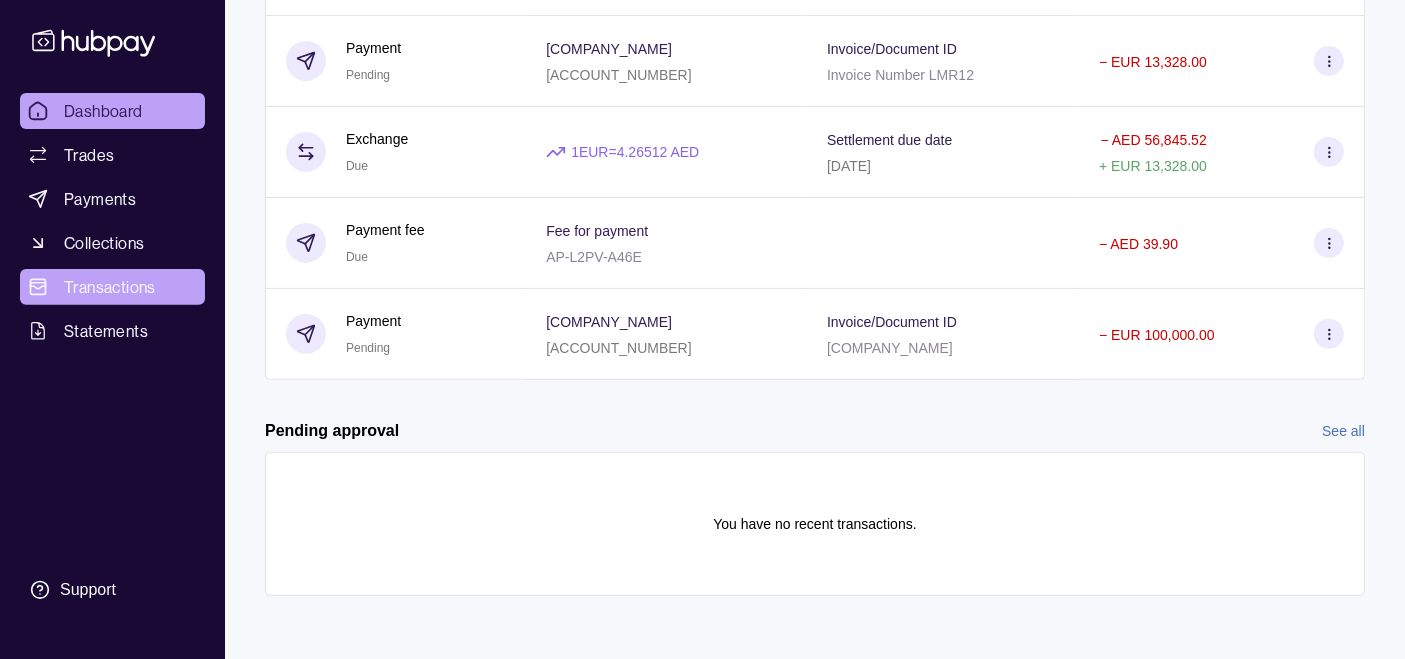 click on "Transactions" at bounding box center (110, 287) 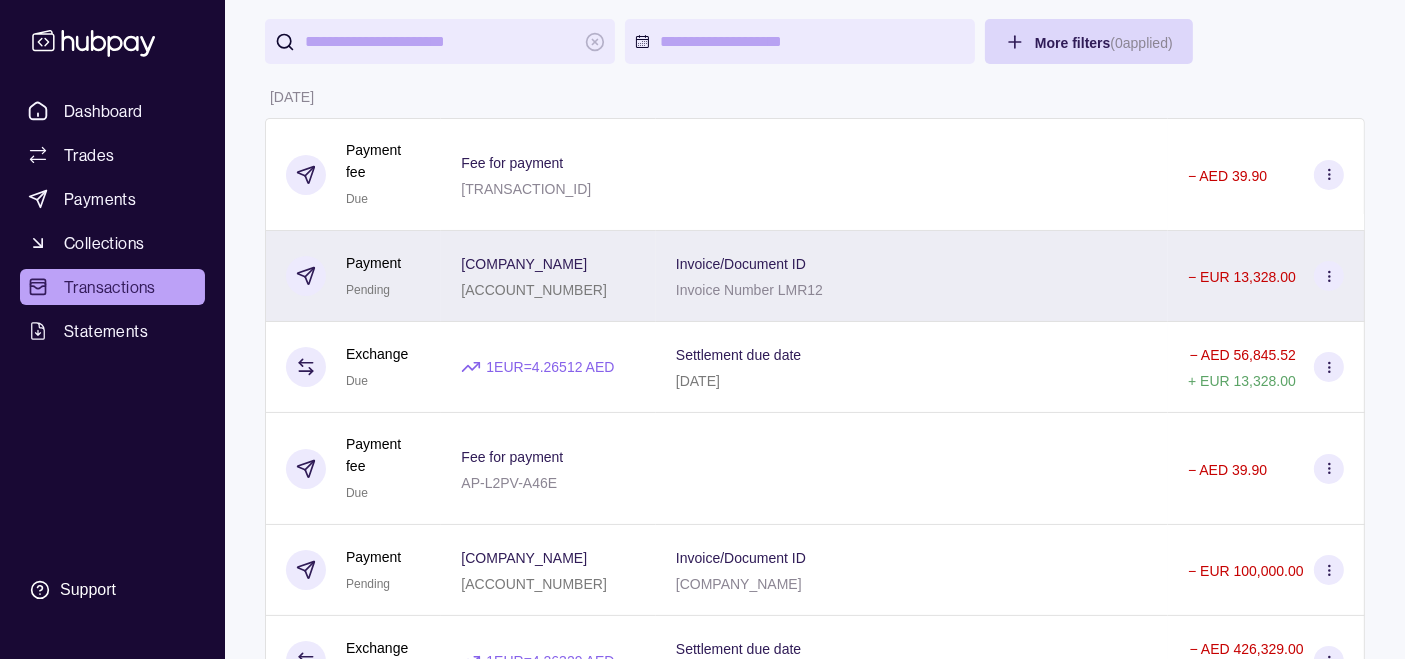 scroll, scrollTop: 111, scrollLeft: 0, axis: vertical 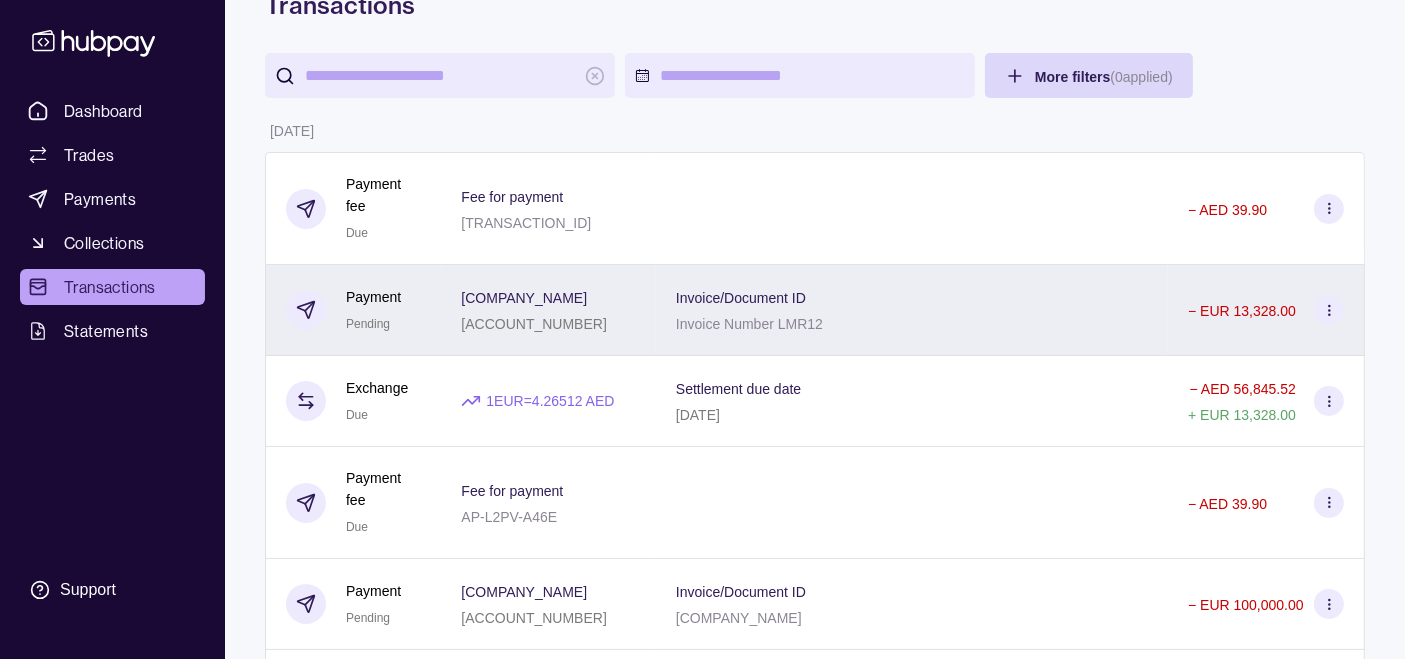 click on "[COMPANY_NAME]" at bounding box center (533, 297) 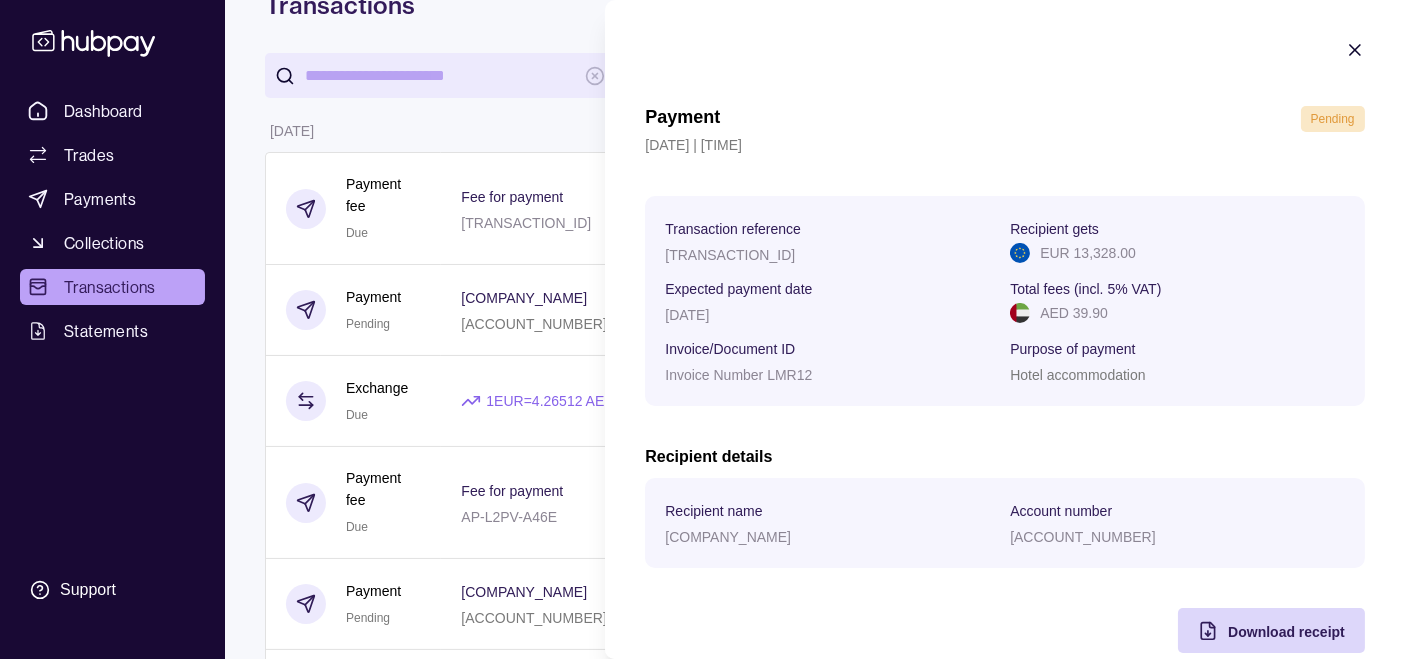 click 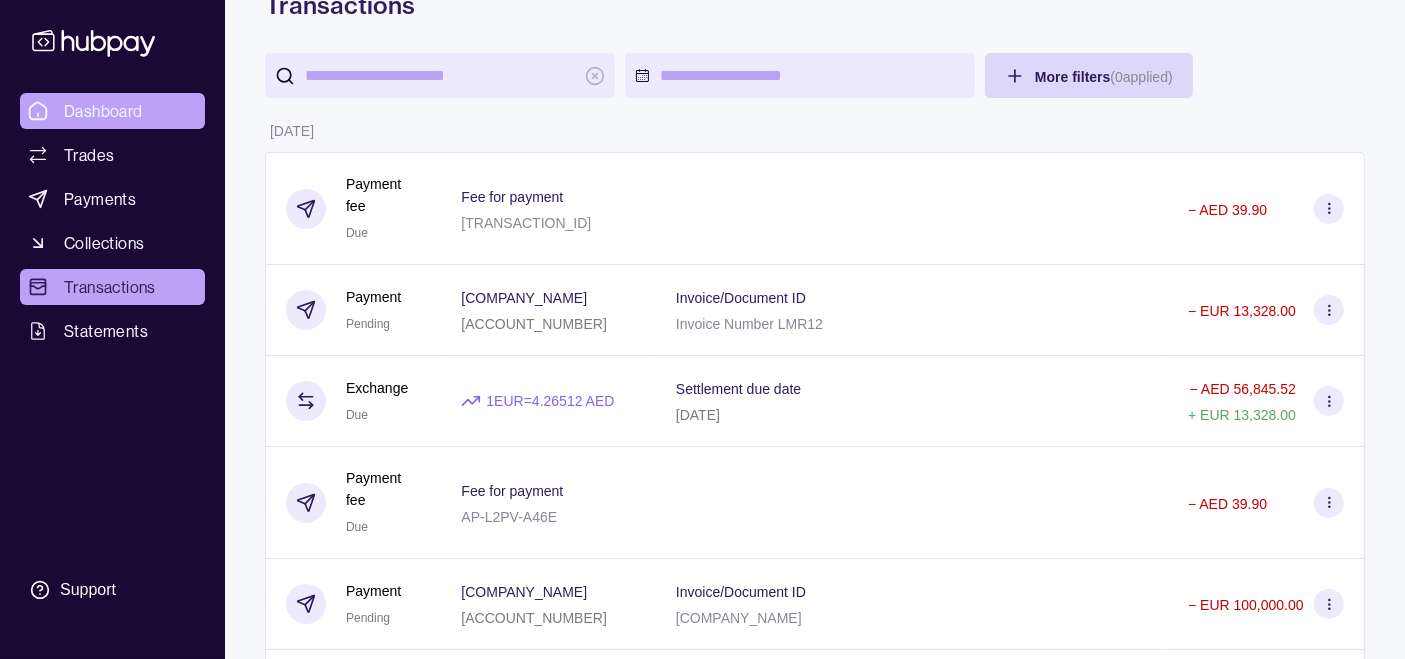 click on "Dashboard" at bounding box center (103, 111) 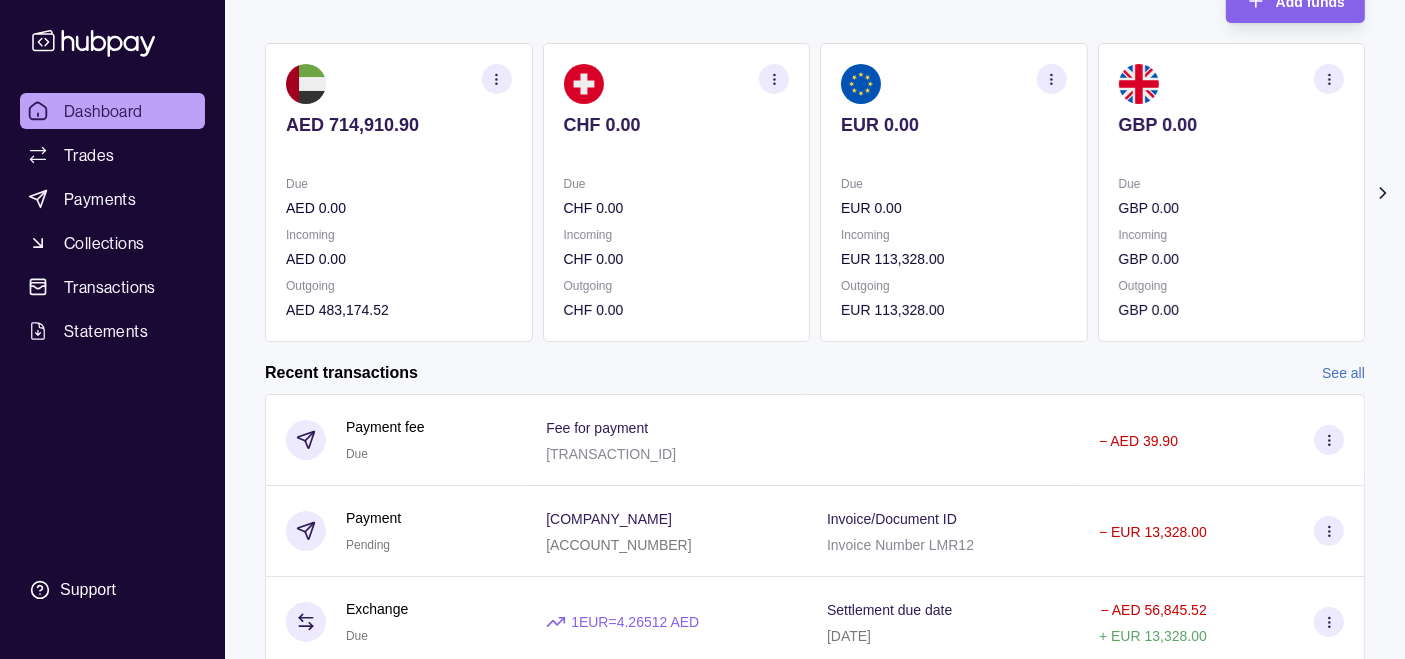 scroll, scrollTop: 0, scrollLeft: 0, axis: both 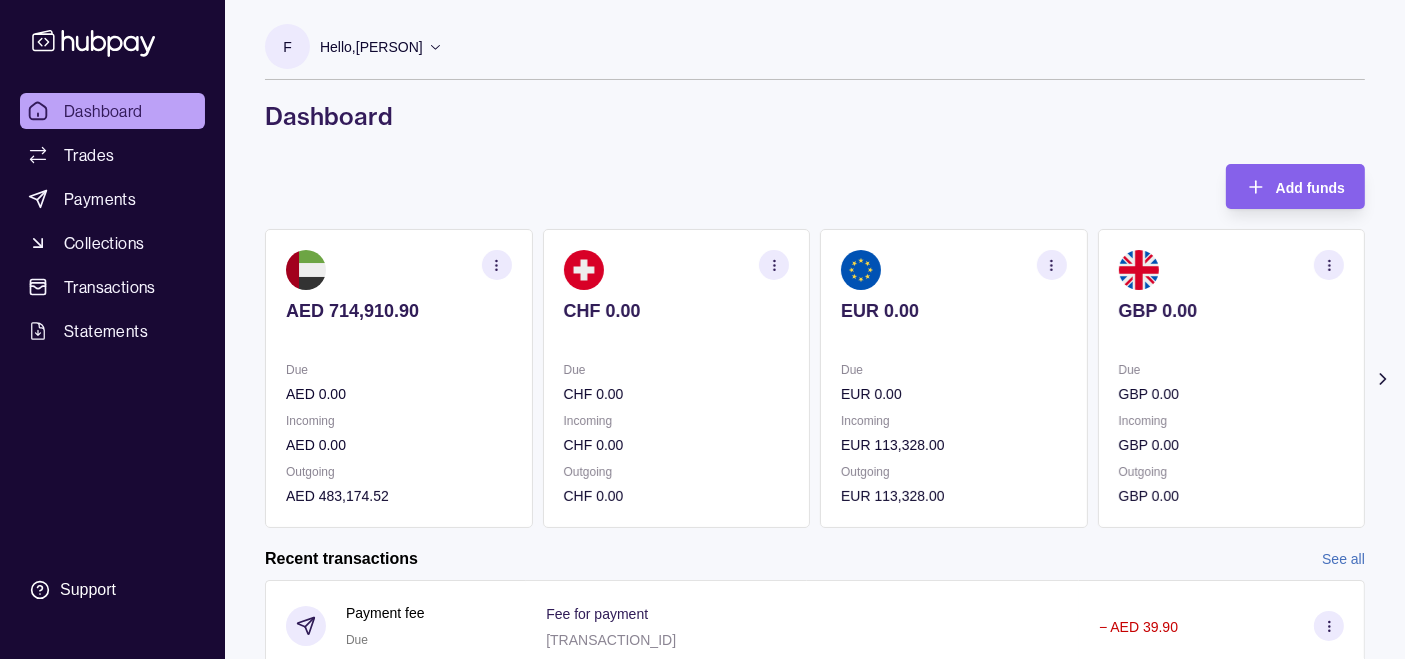 click on "Hello, [PERSON]" at bounding box center [381, 47] 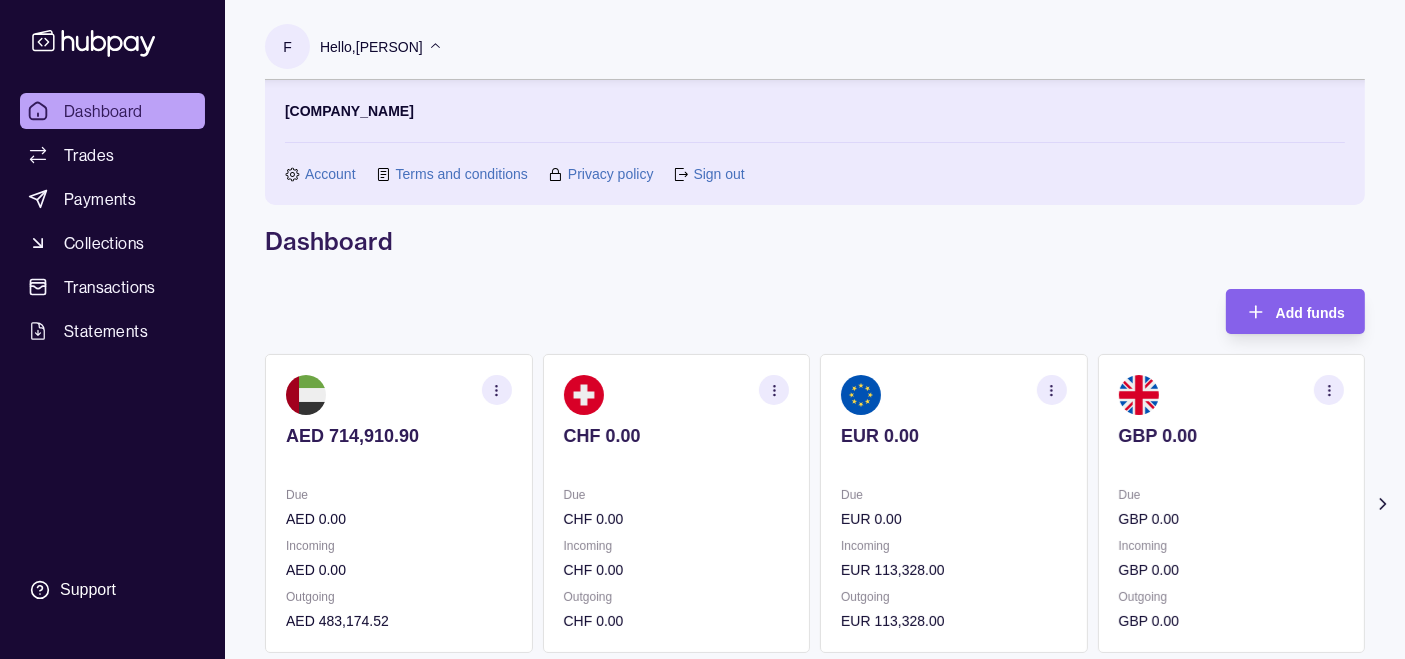 click on "Sign out" at bounding box center (718, 174) 